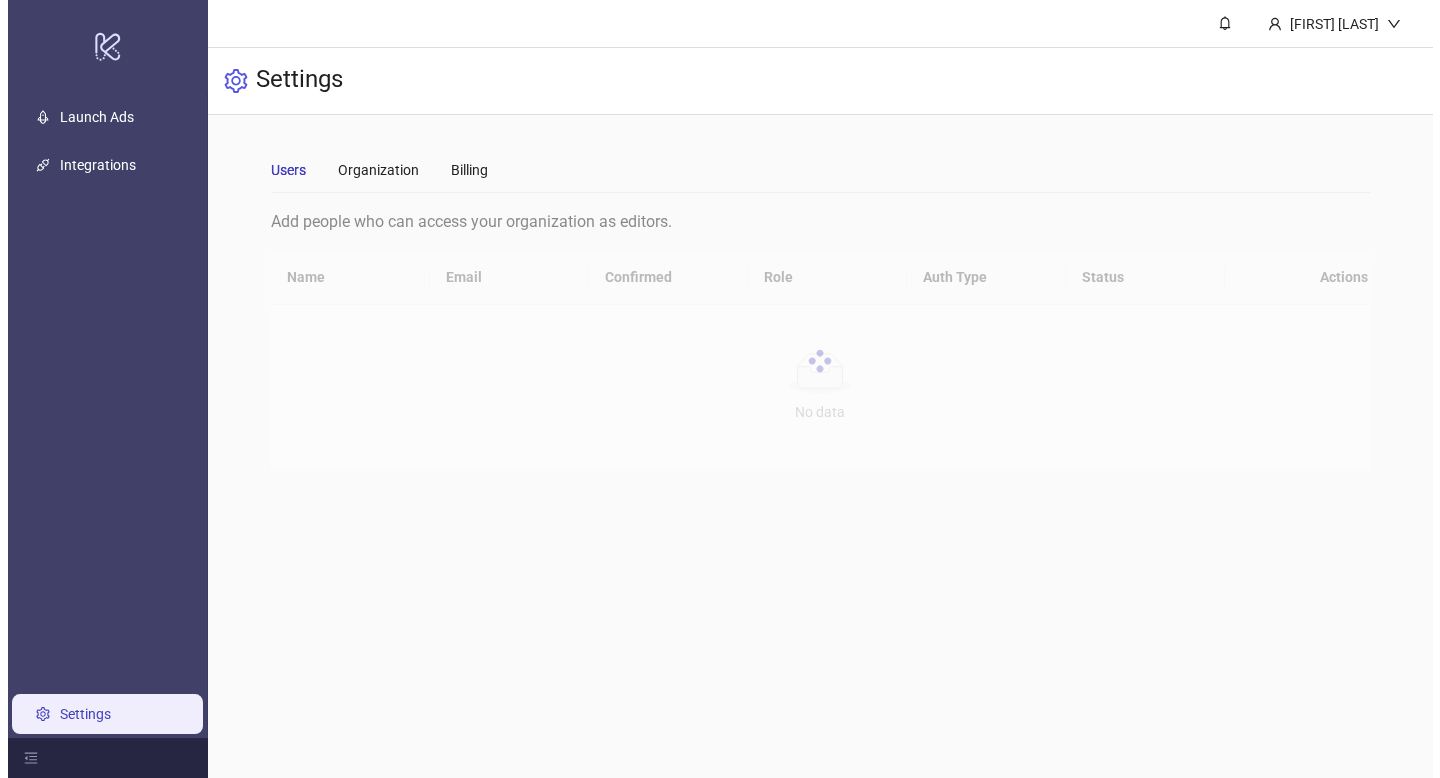 scroll, scrollTop: 0, scrollLeft: 0, axis: both 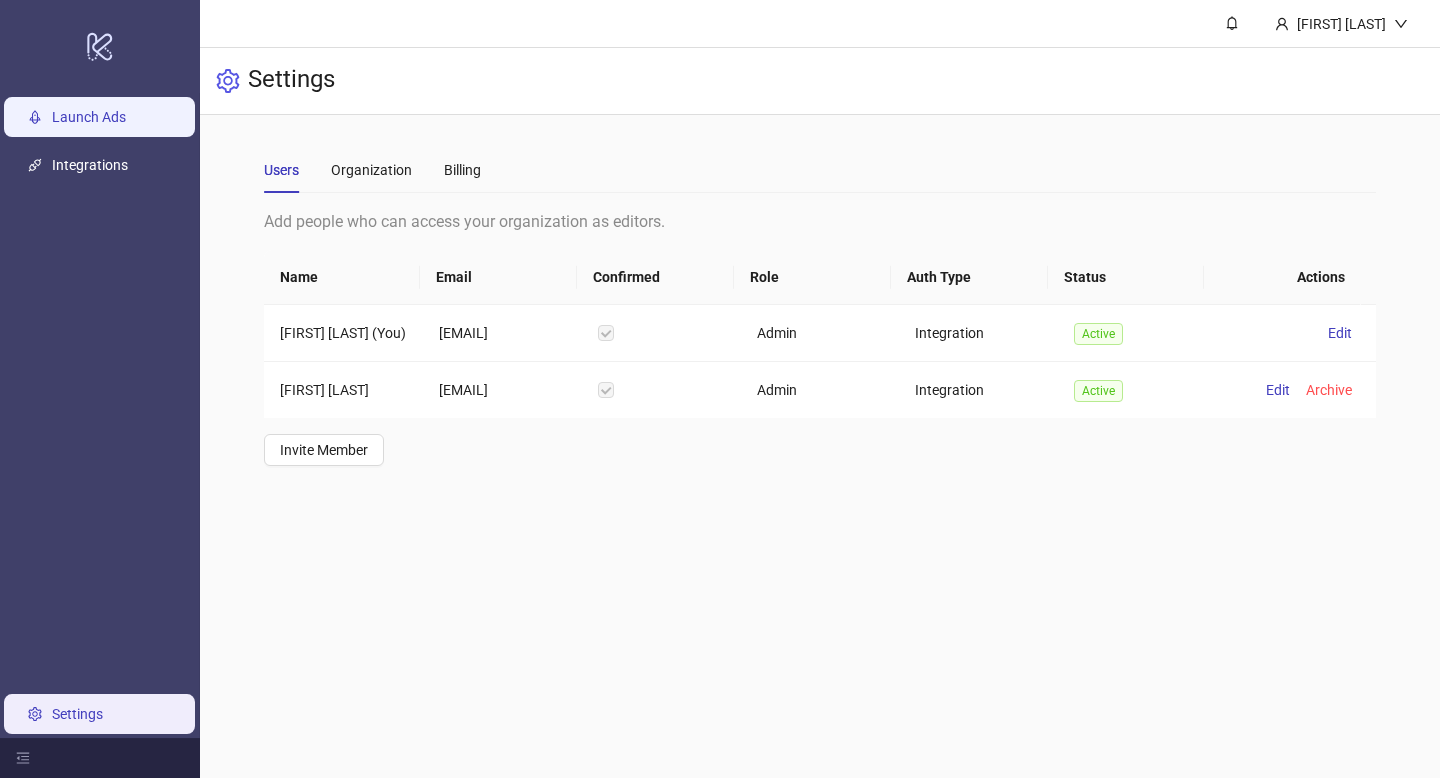 click on "Launch Ads" at bounding box center [89, 117] 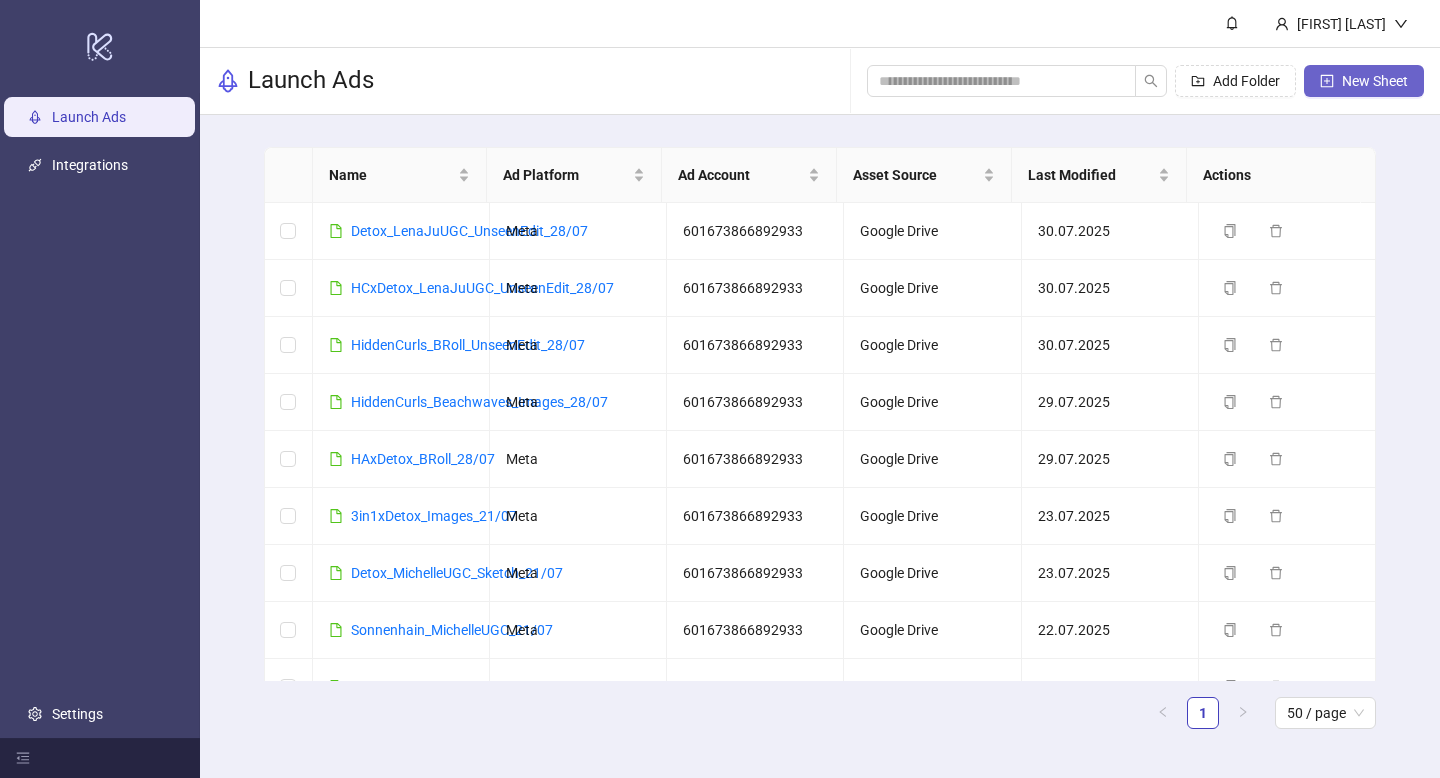 click on "New Sheet" at bounding box center (1375, 81) 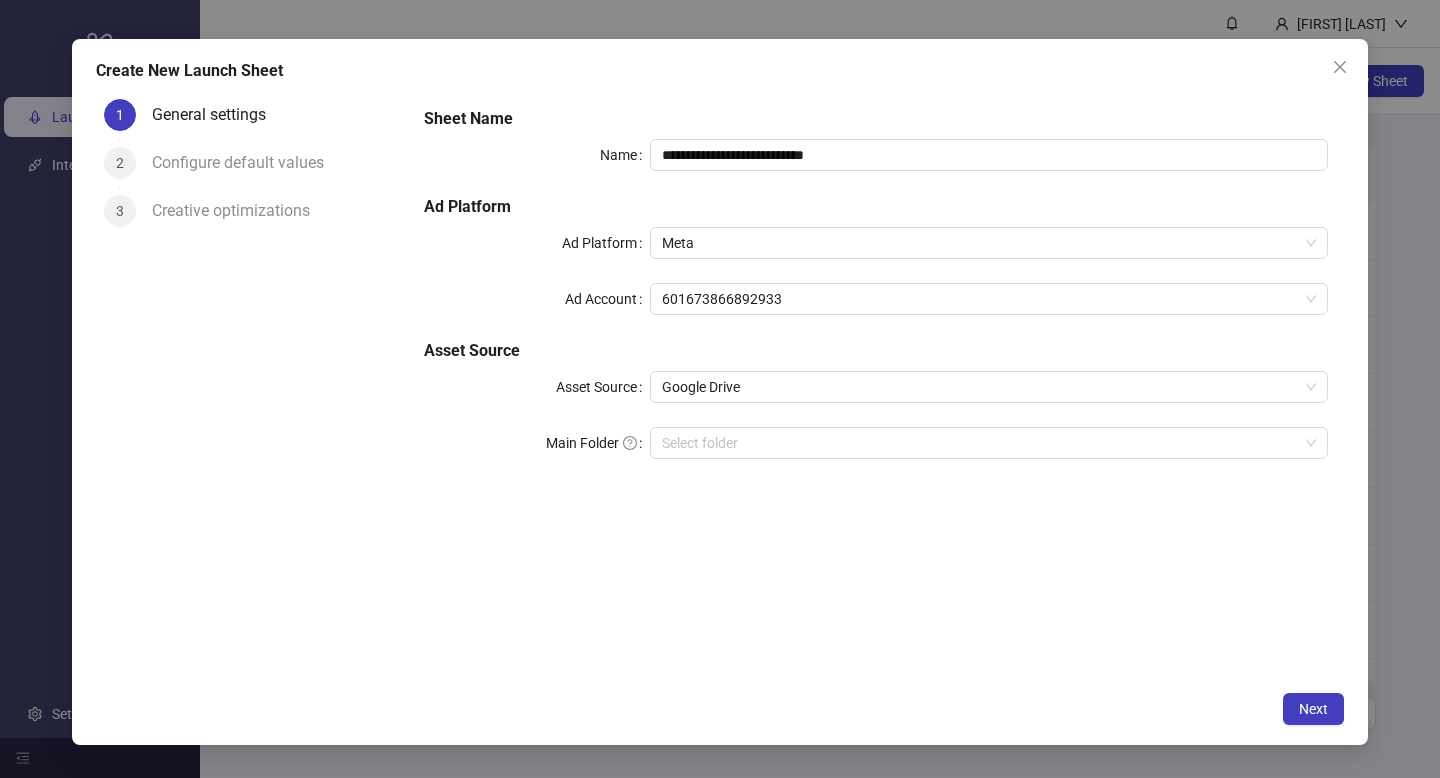 click on "**********" at bounding box center [876, 295] 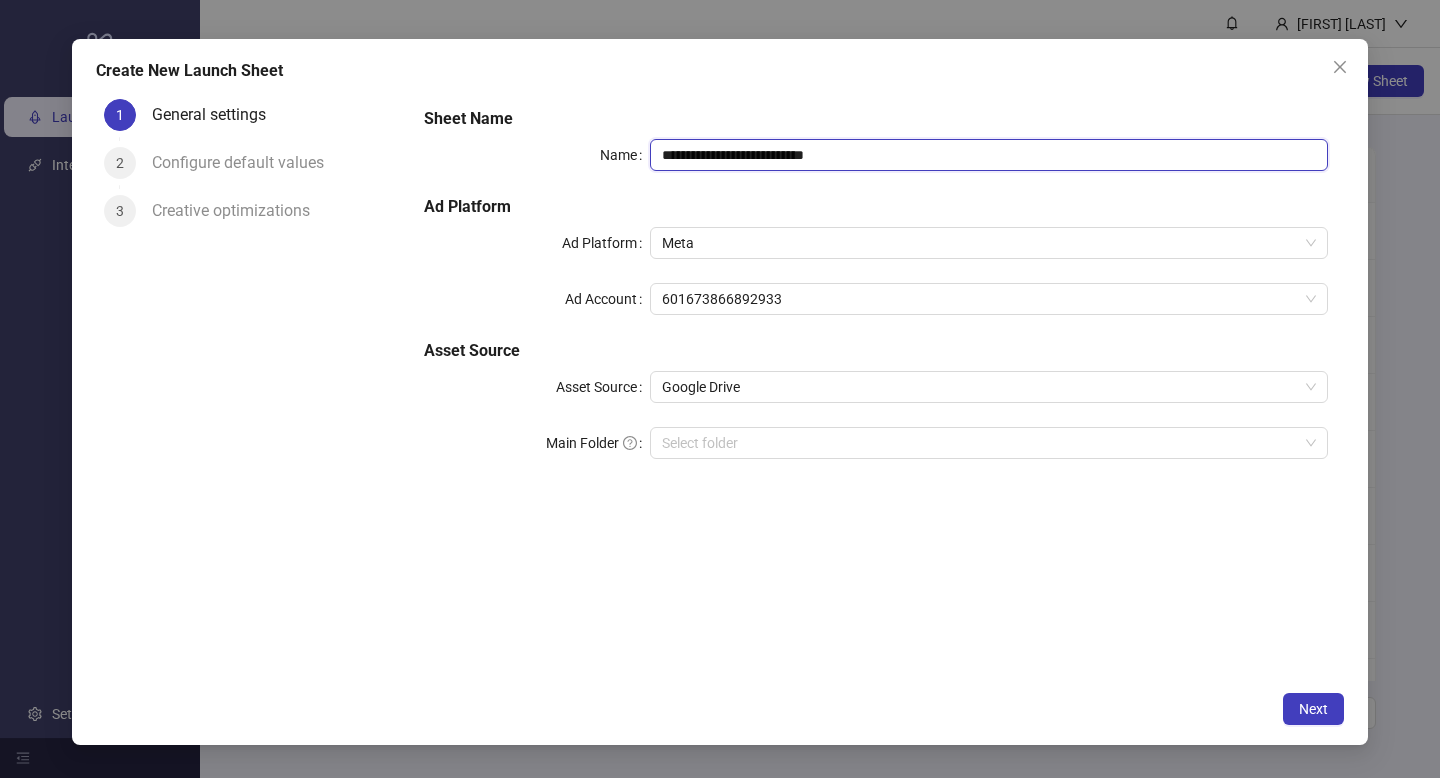 click on "**********" at bounding box center (989, 155) 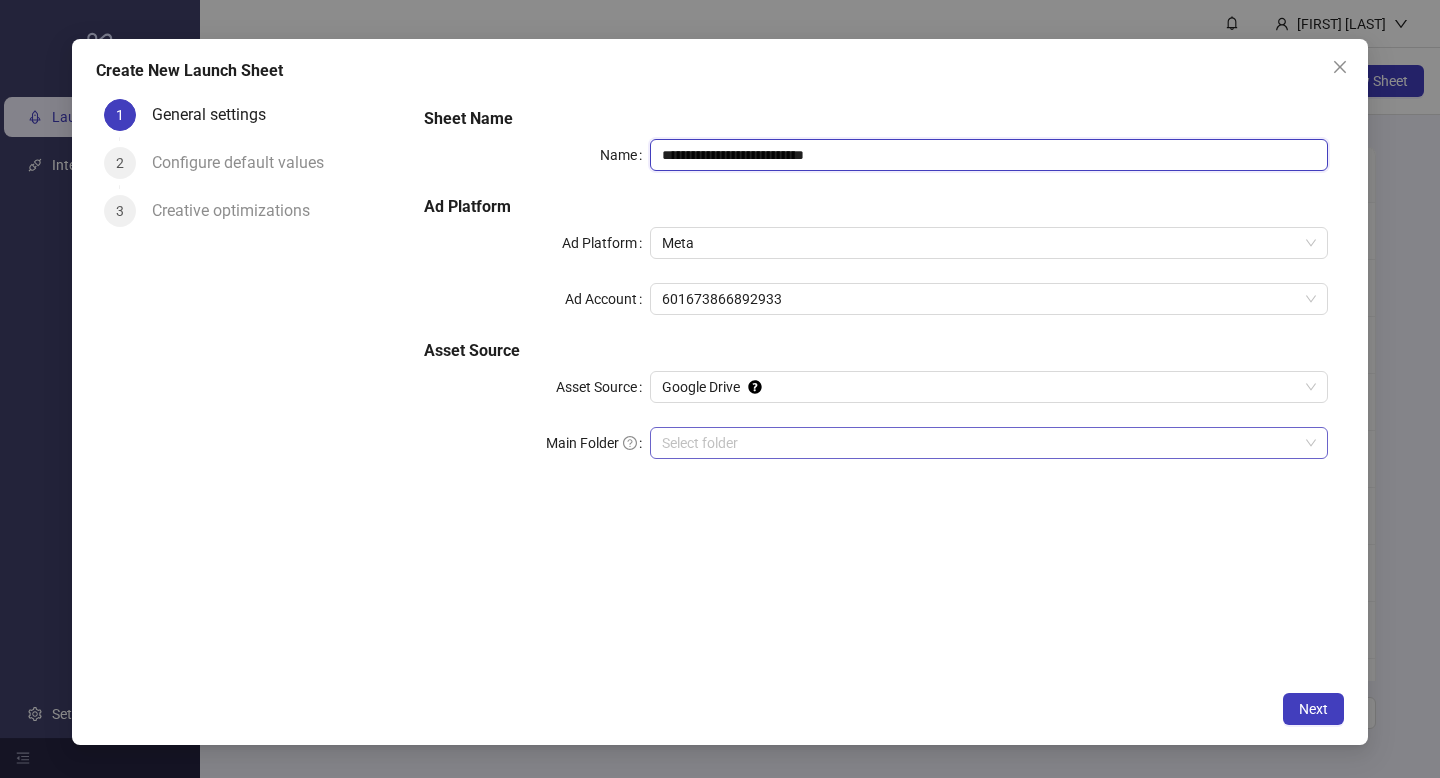 type on "**********" 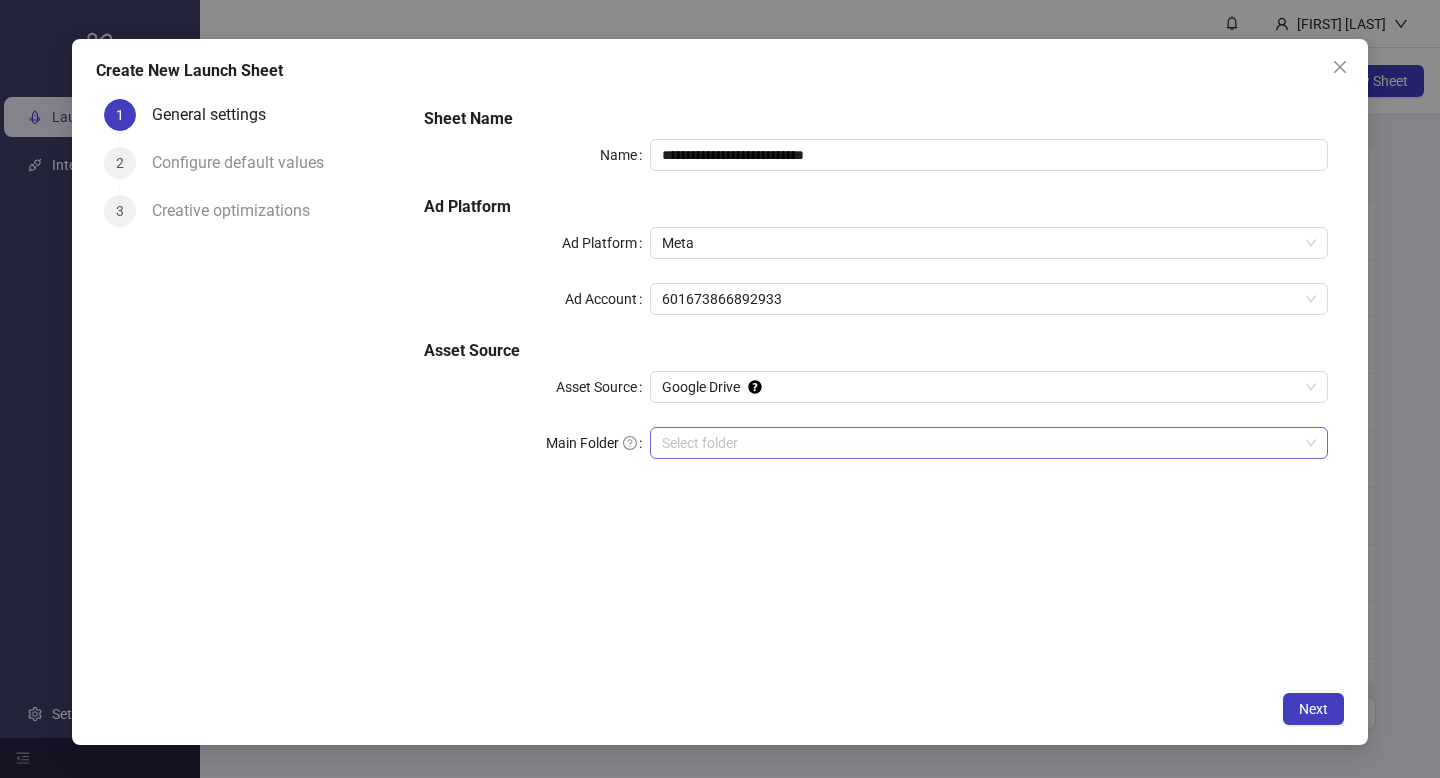 click on "Main Folder" at bounding box center [980, 443] 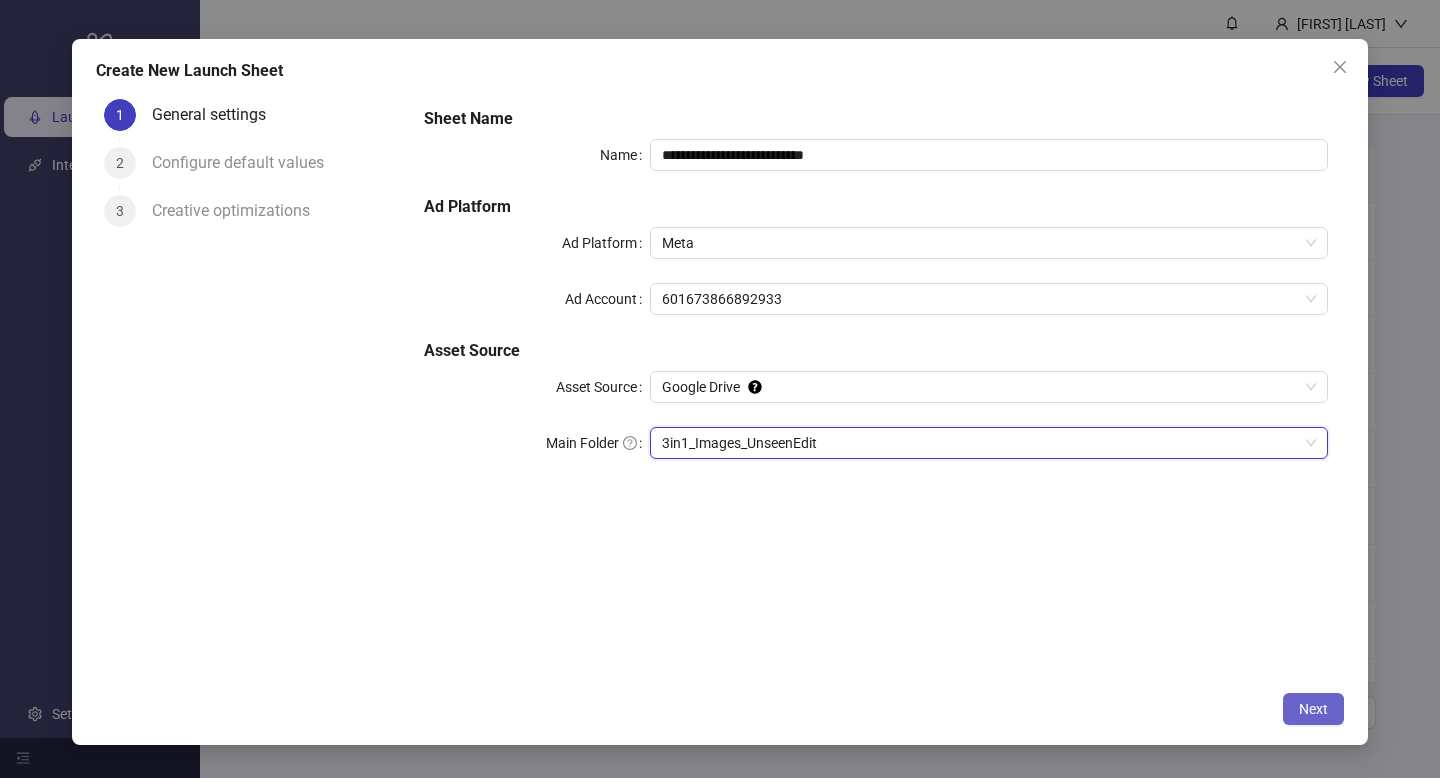 click on "Next" at bounding box center (1313, 709) 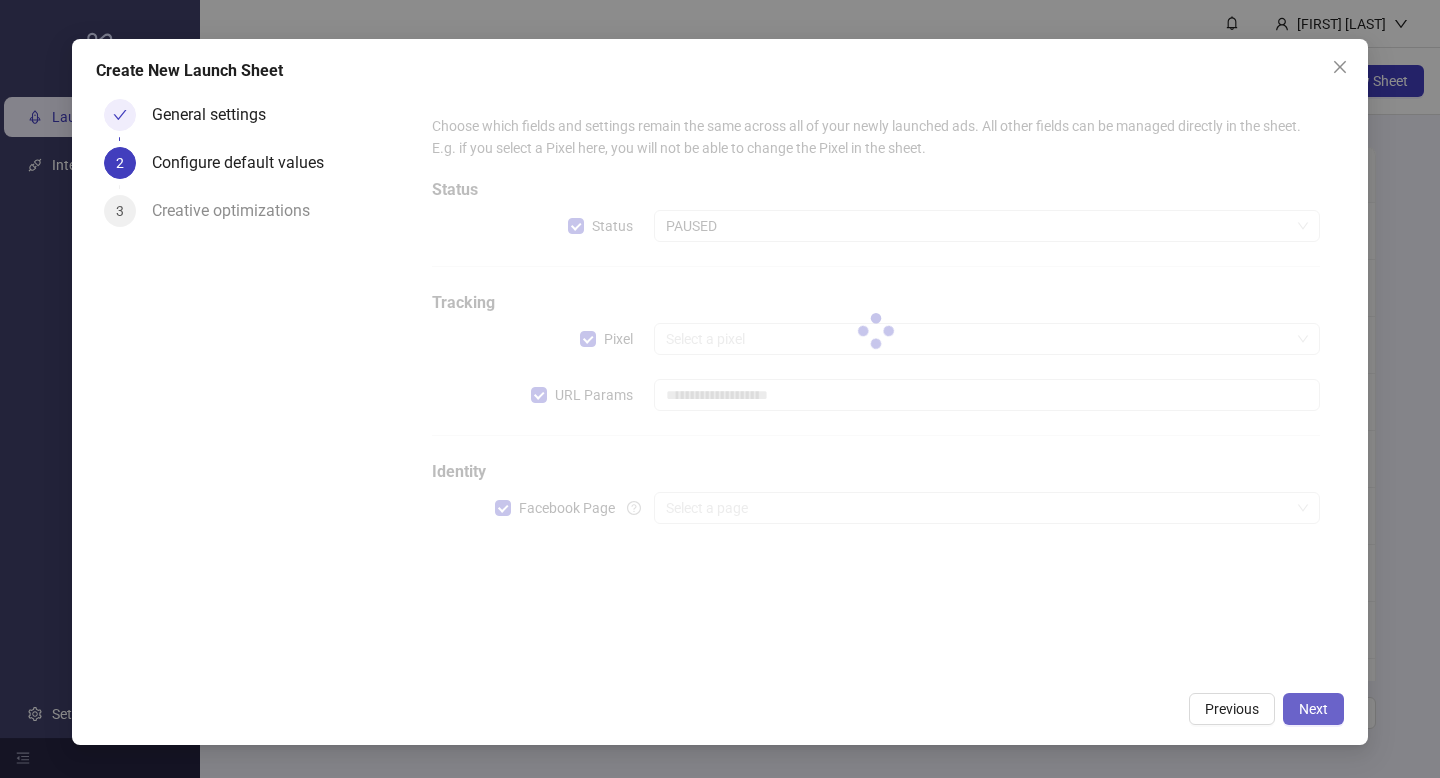 type on "**********" 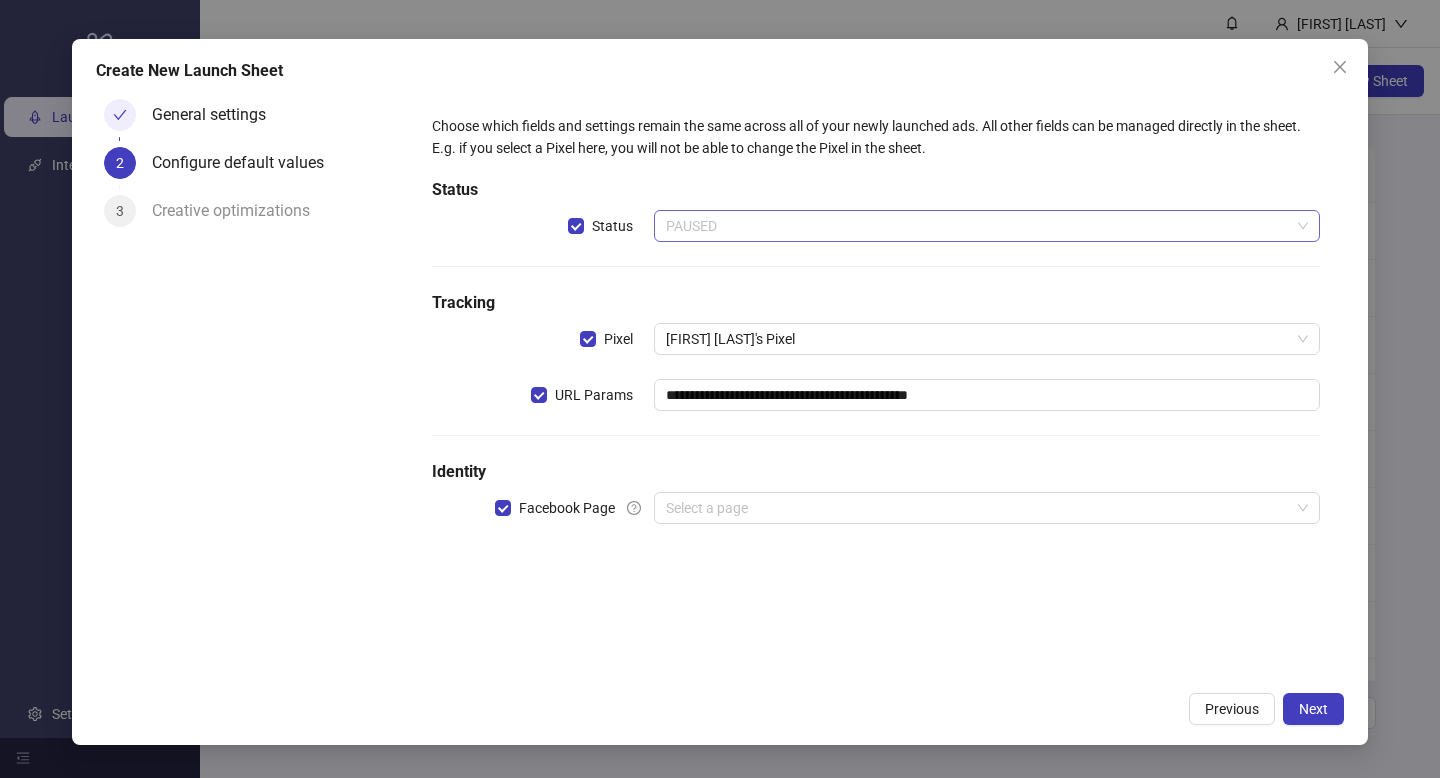 click on "PAUSED" at bounding box center (987, 226) 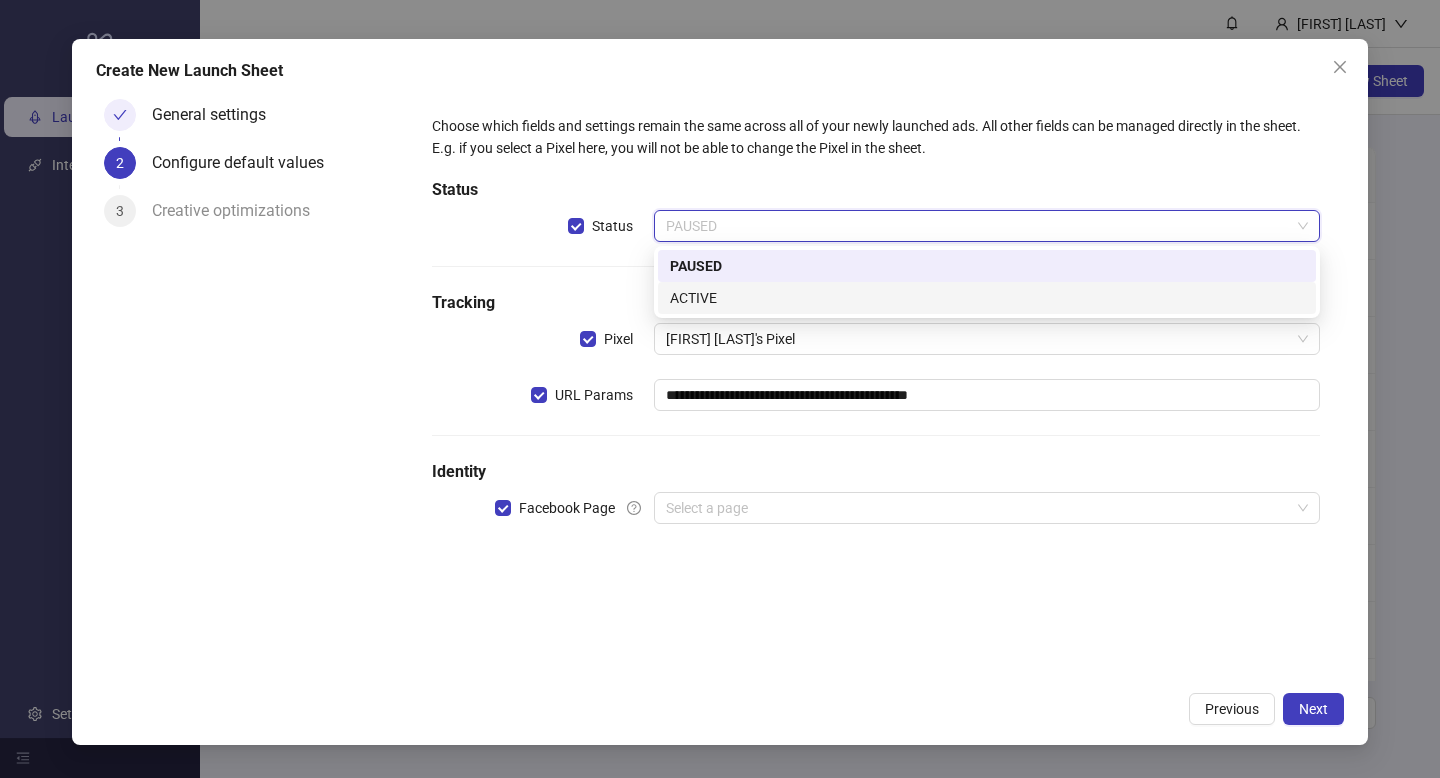 click on "ACTIVE" at bounding box center [987, 298] 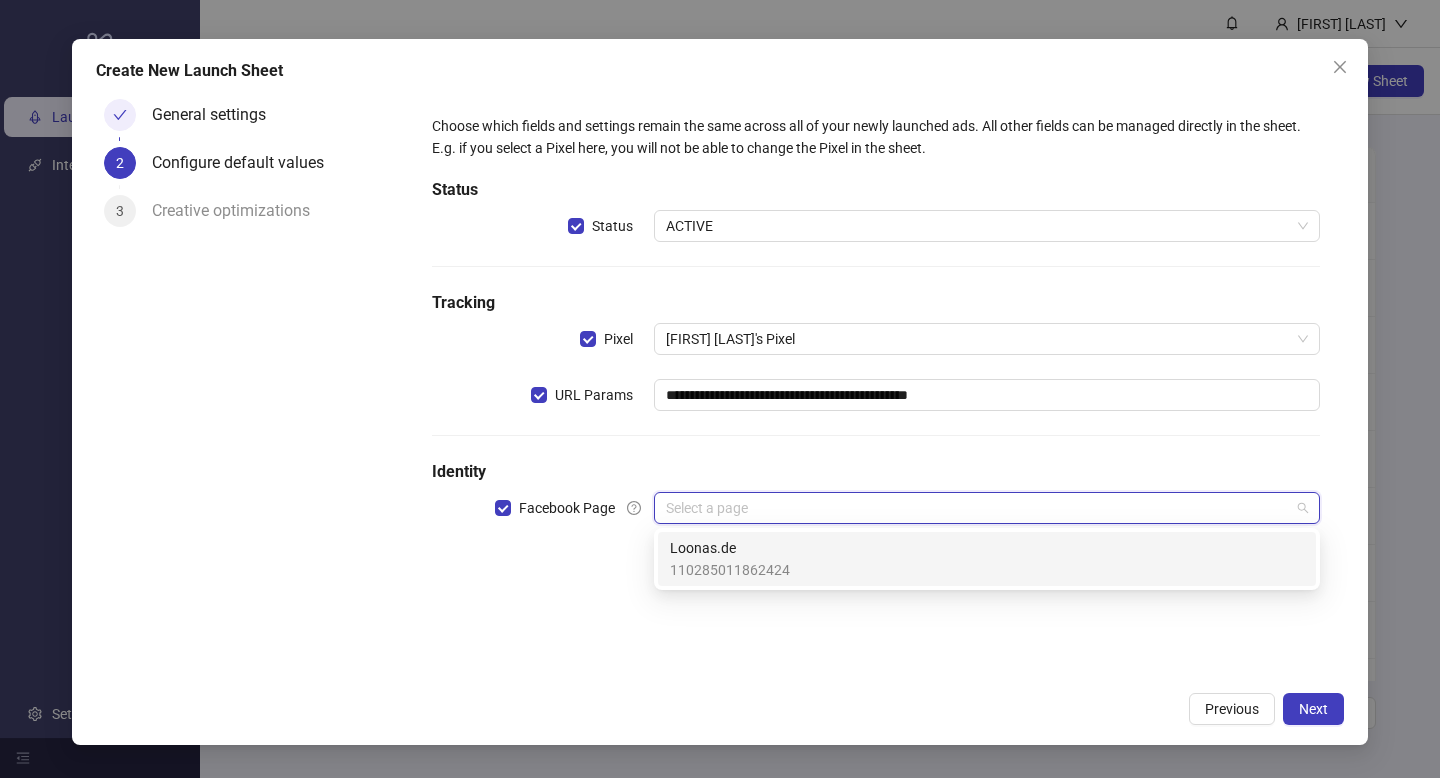 click at bounding box center [978, 508] 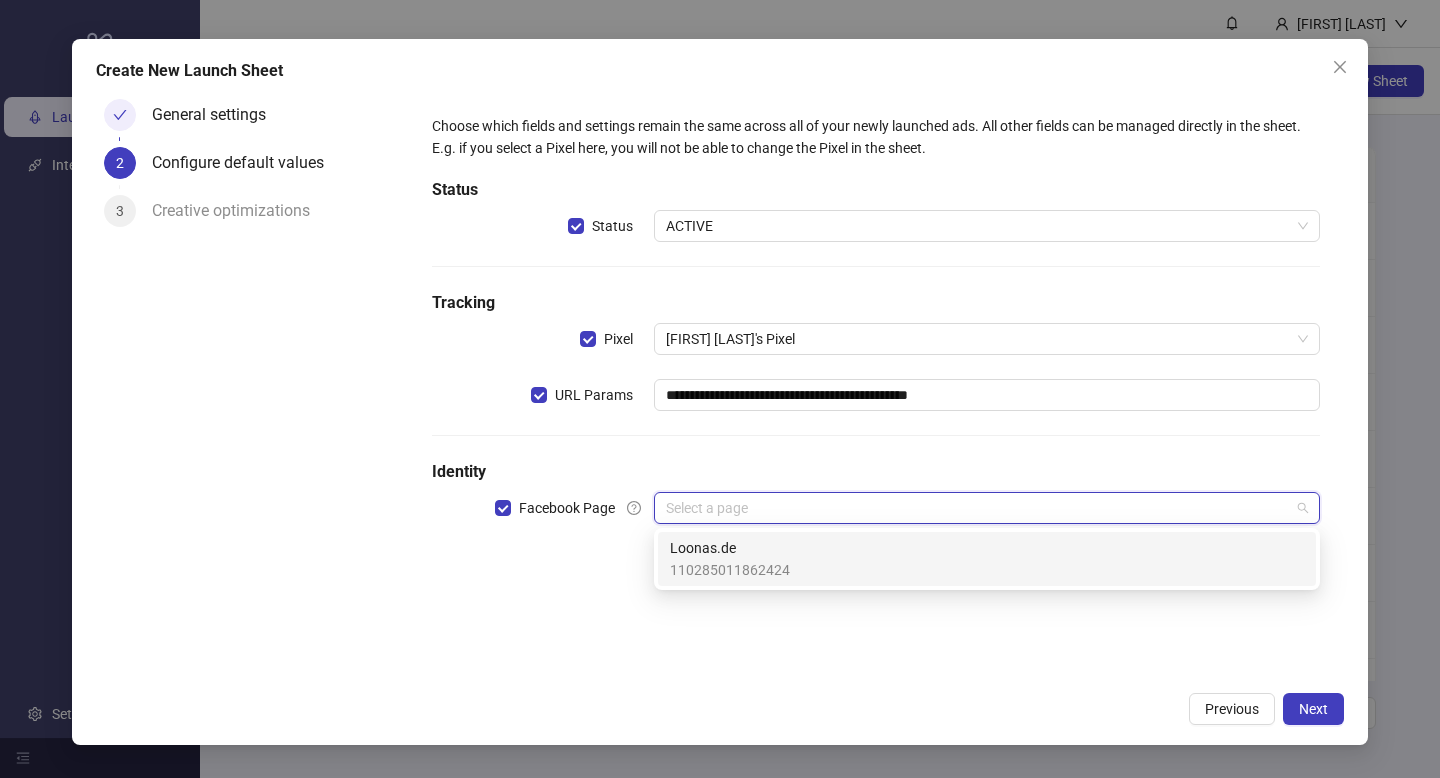 click on "Loonas.de" at bounding box center (730, 548) 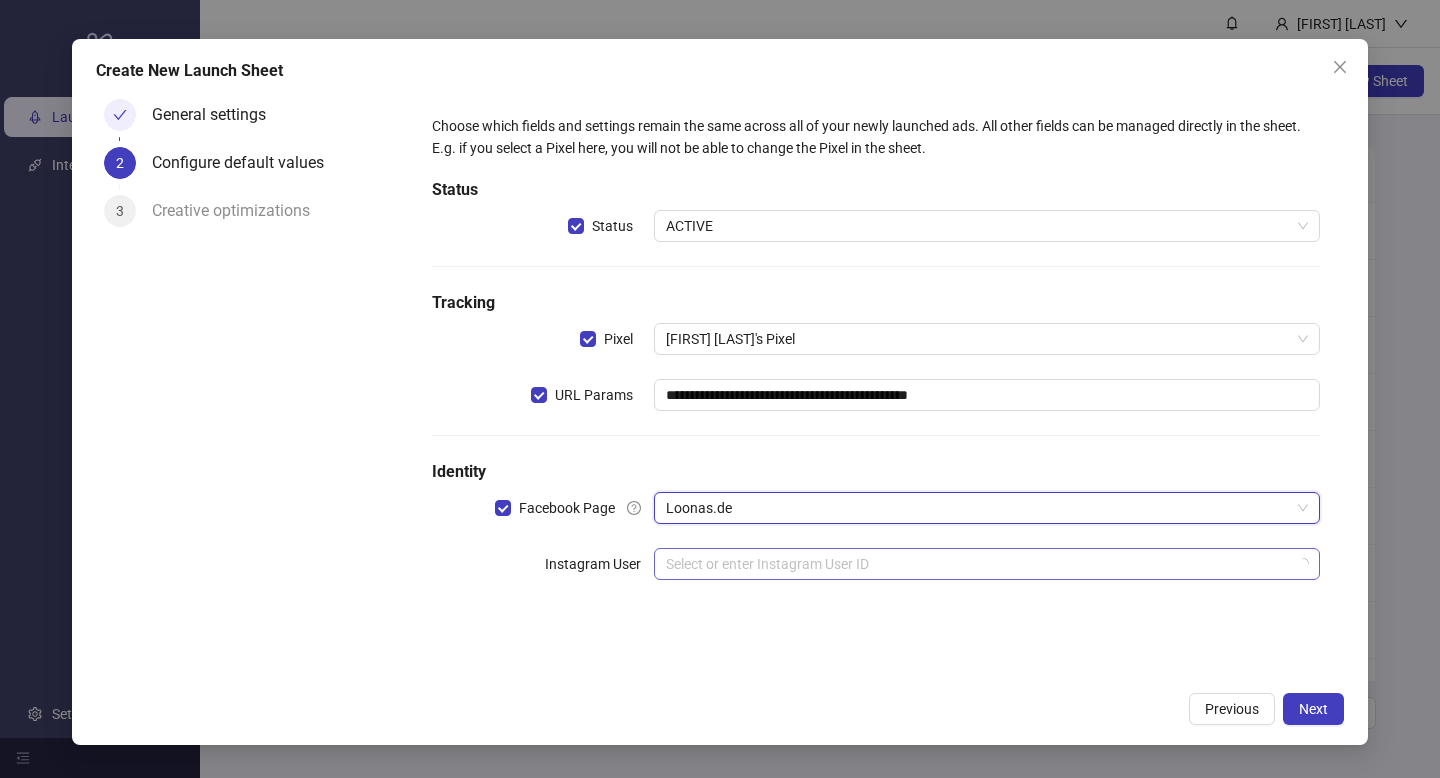 click at bounding box center (978, 564) 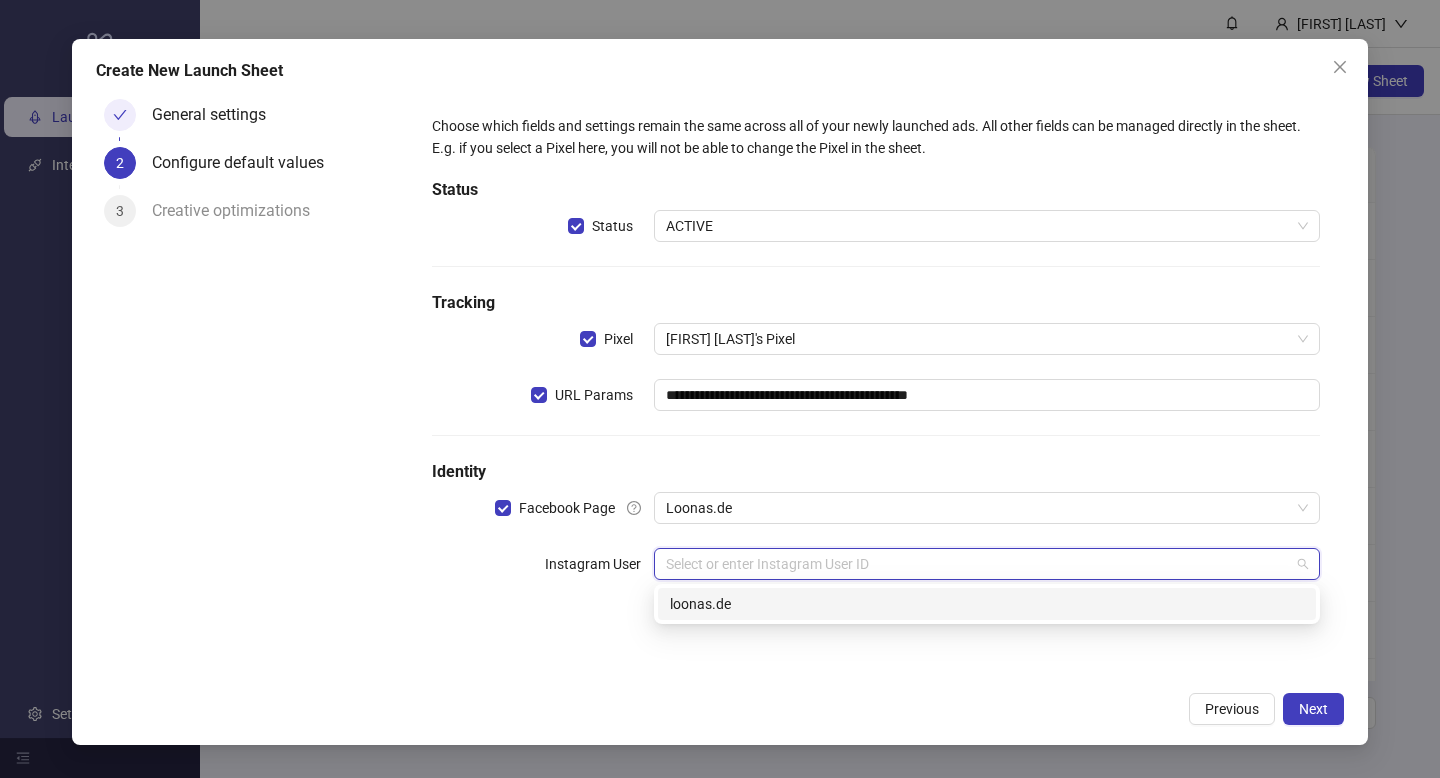 click on "loonas.de" at bounding box center [987, 604] 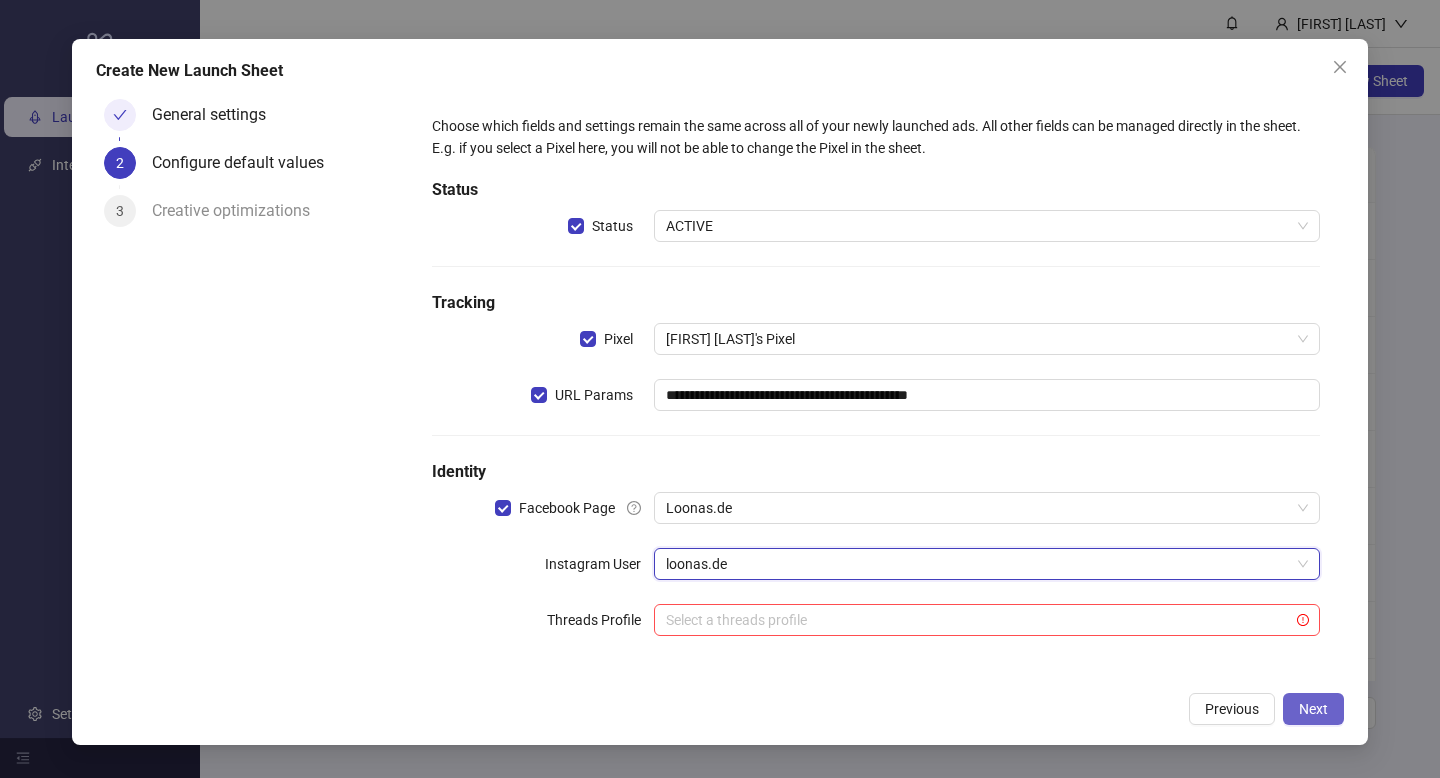 click on "Next" at bounding box center (1313, 709) 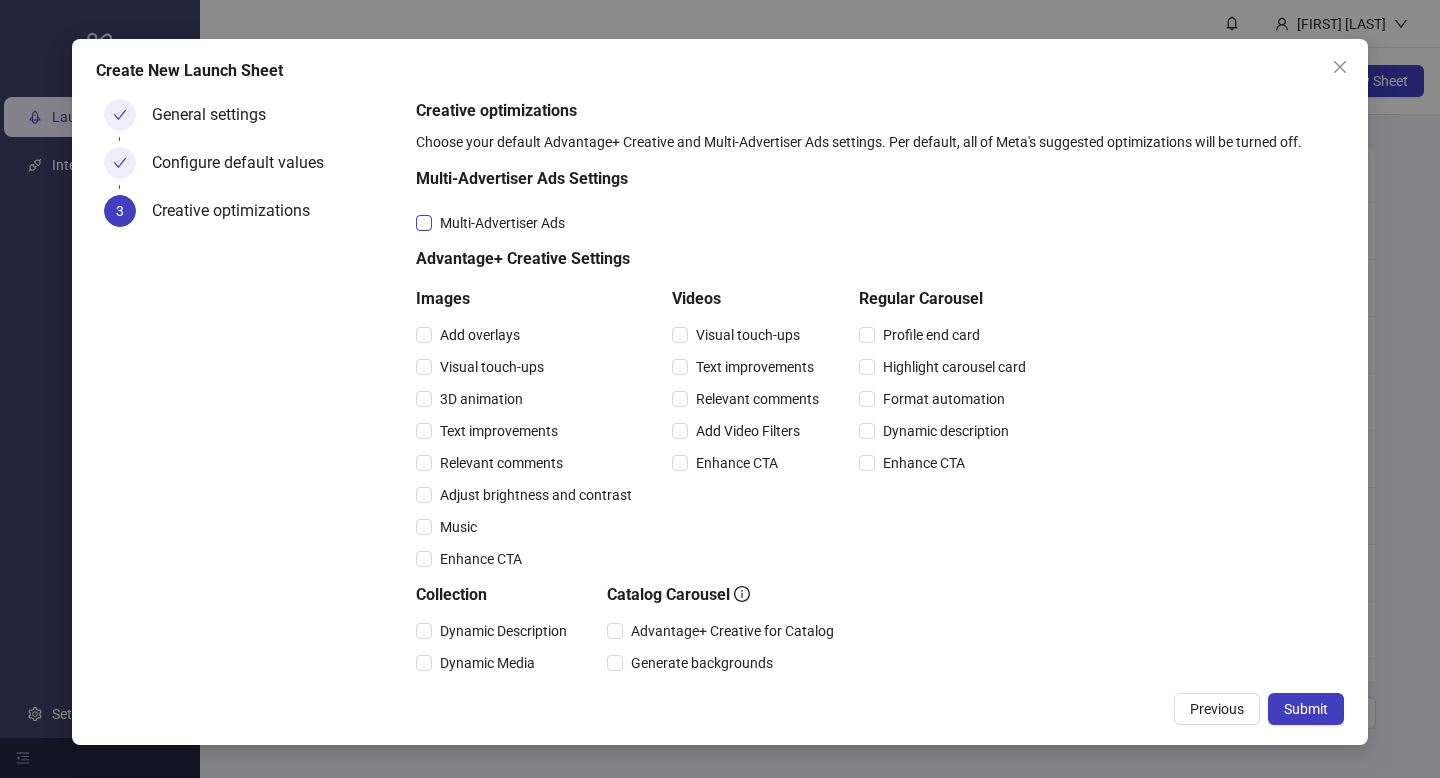 click on "Multi-Advertiser Ads" at bounding box center [502, 223] 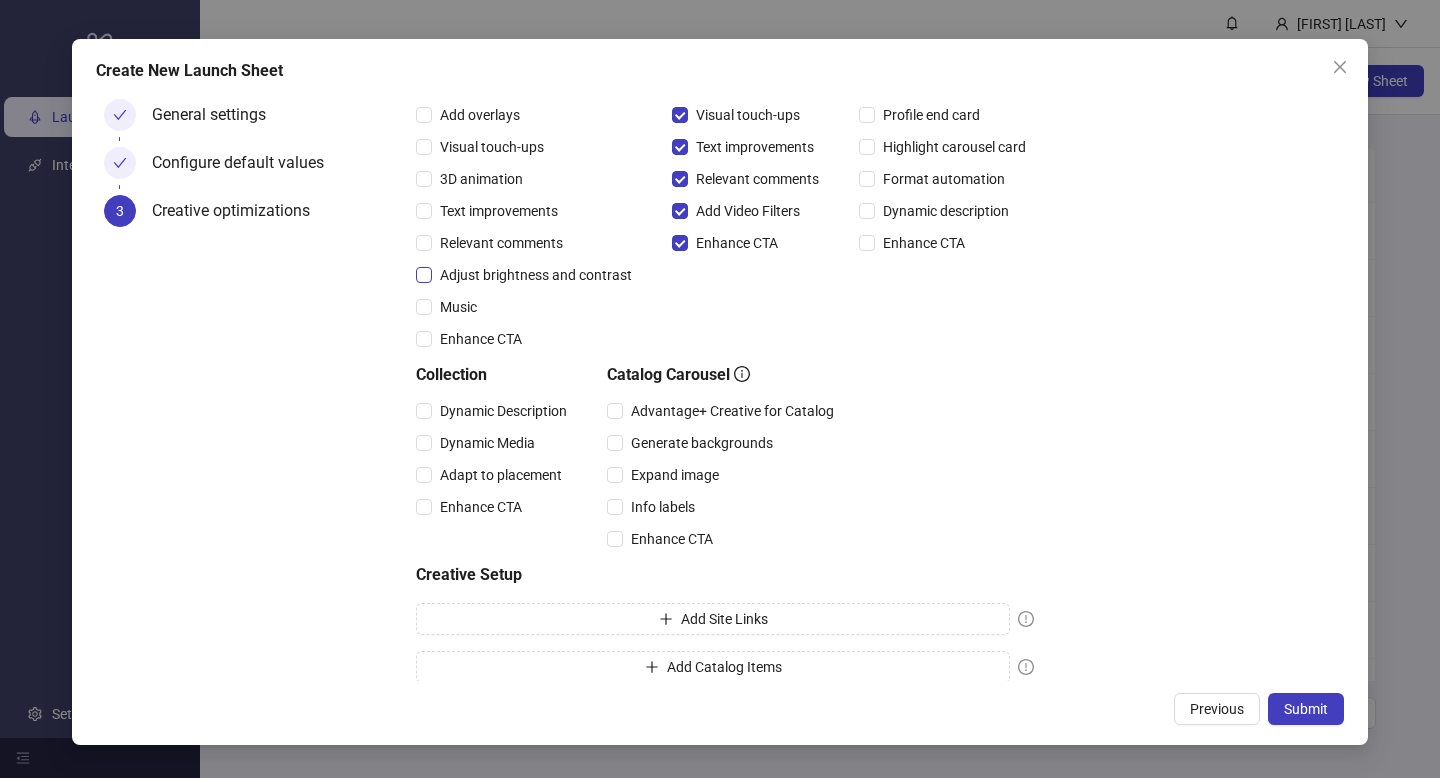 scroll, scrollTop: 238, scrollLeft: 0, axis: vertical 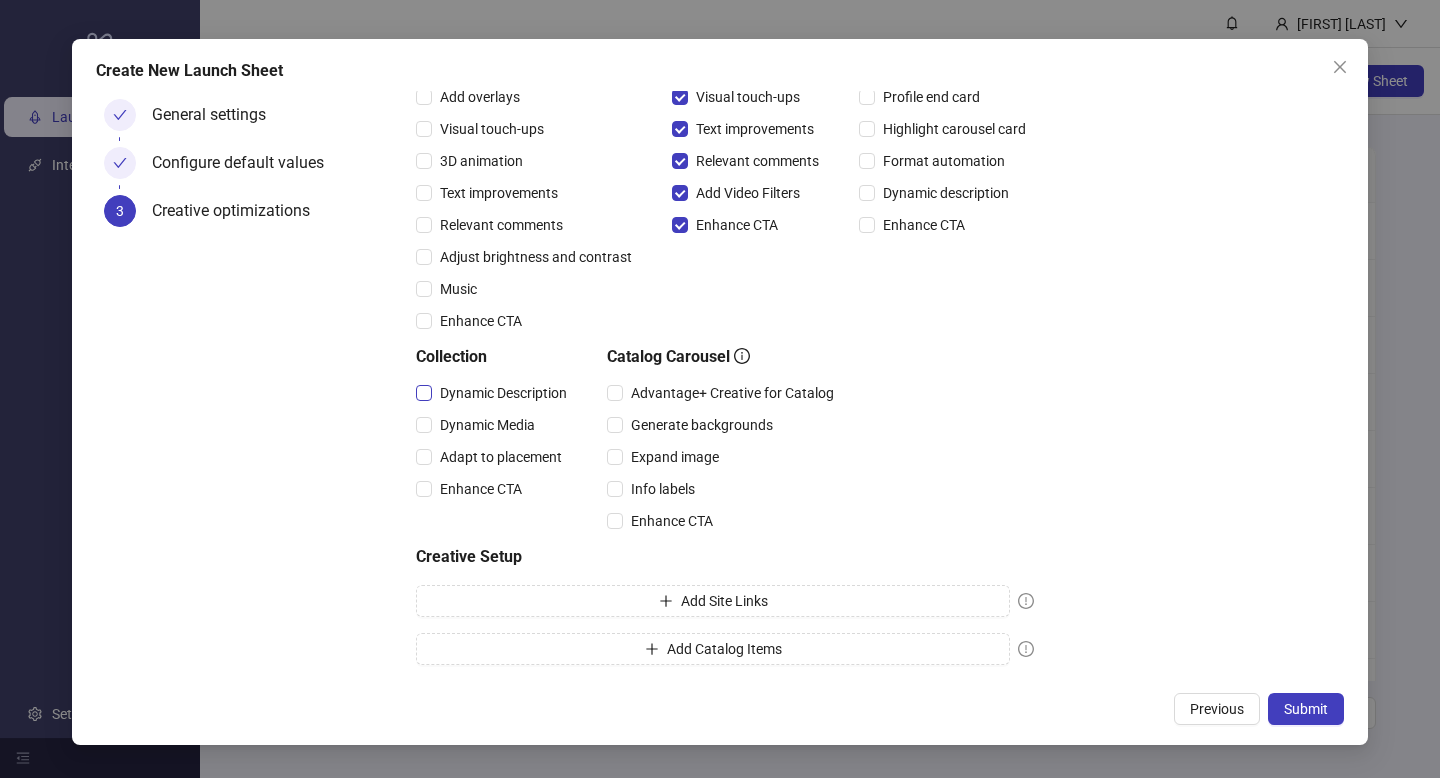 click on "Dynamic Description" at bounding box center (503, 393) 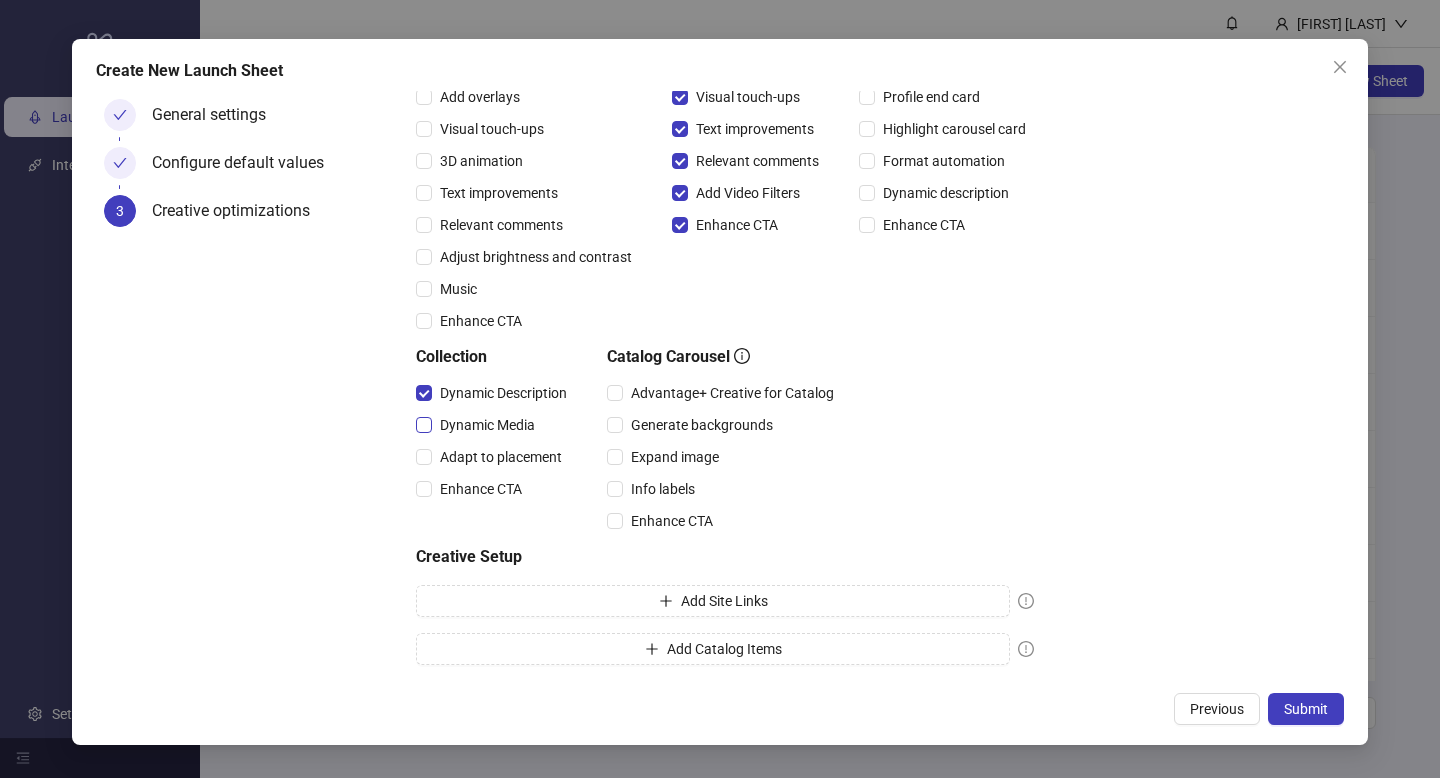 click on "Dynamic Media" at bounding box center [479, 425] 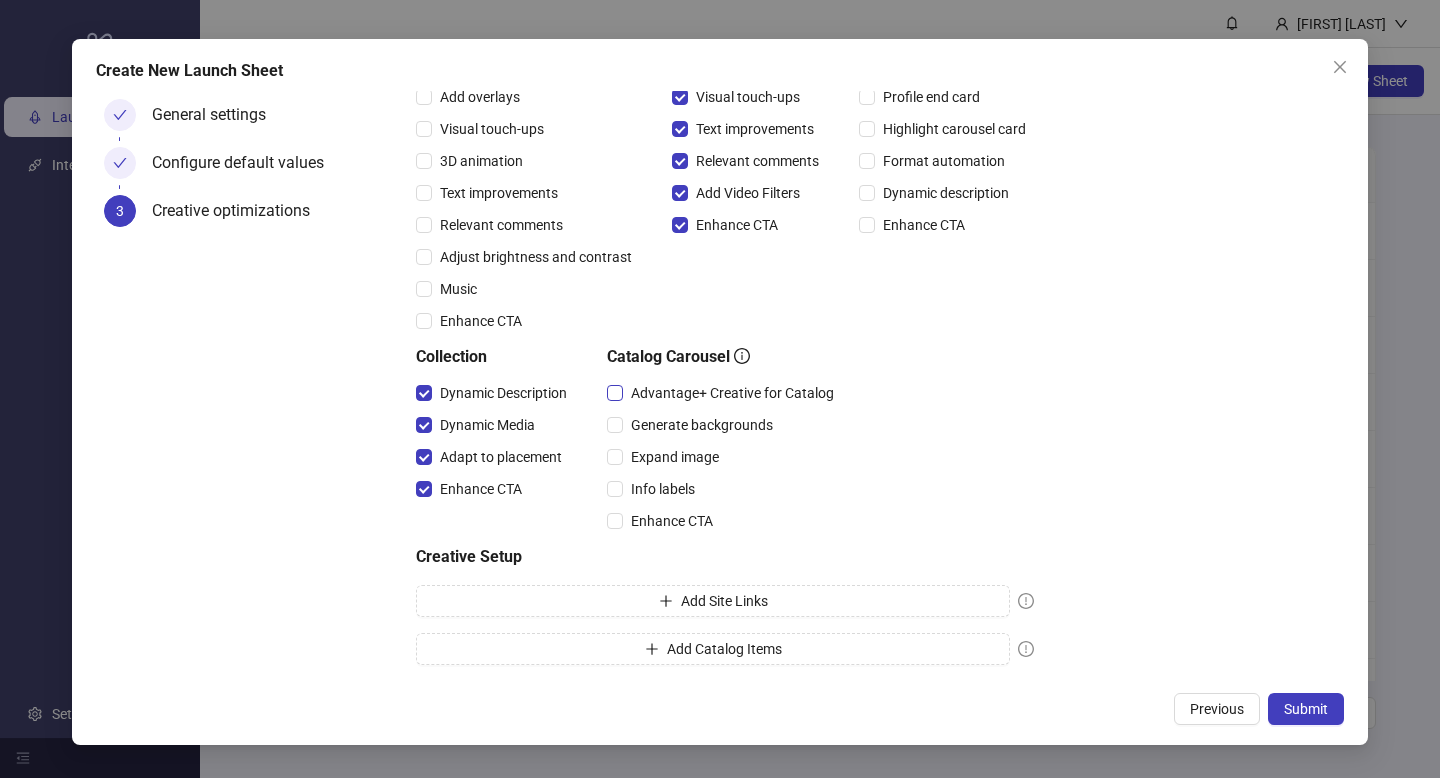 click on "Advantage+ Creative for Catalog" at bounding box center (732, 393) 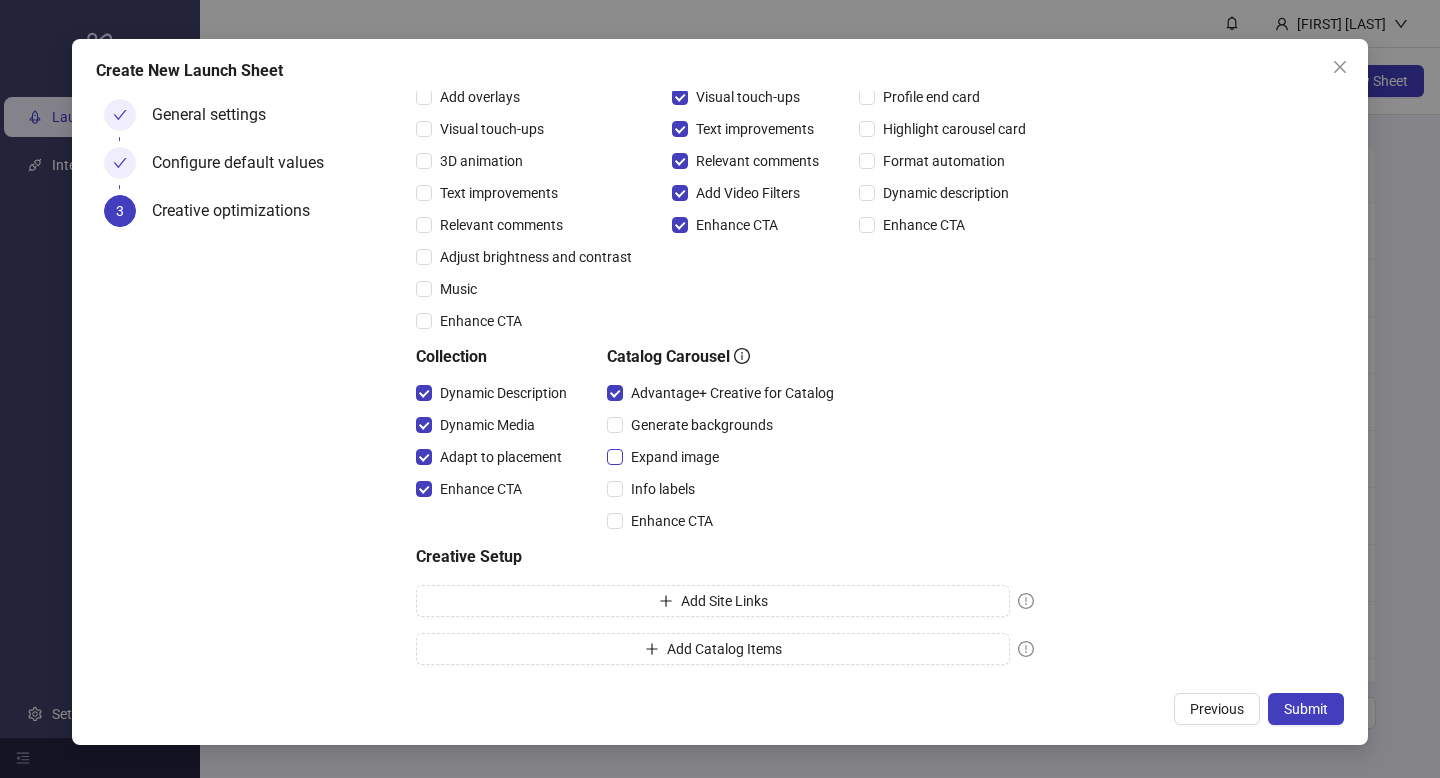 click on "Expand image" at bounding box center [675, 457] 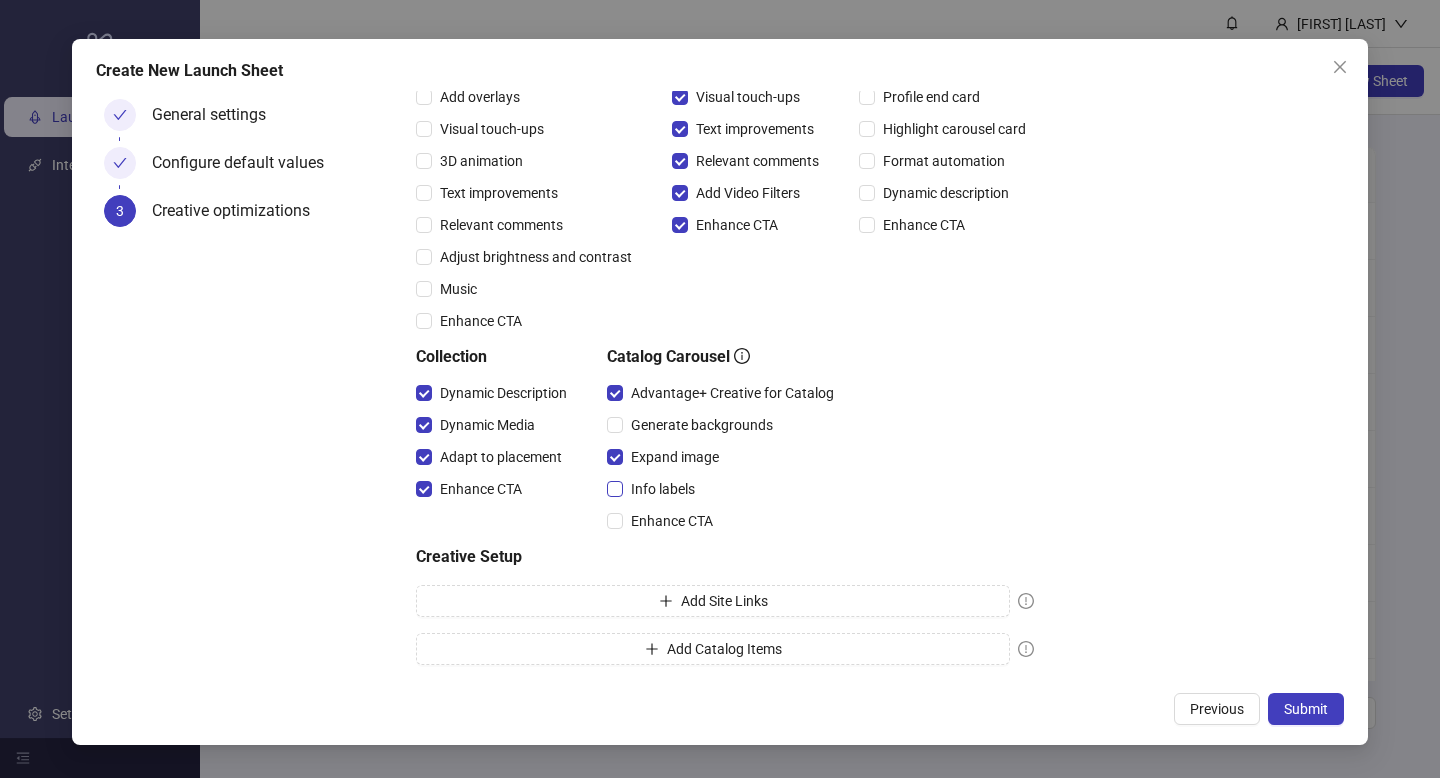 click on "Info labels" at bounding box center [663, 489] 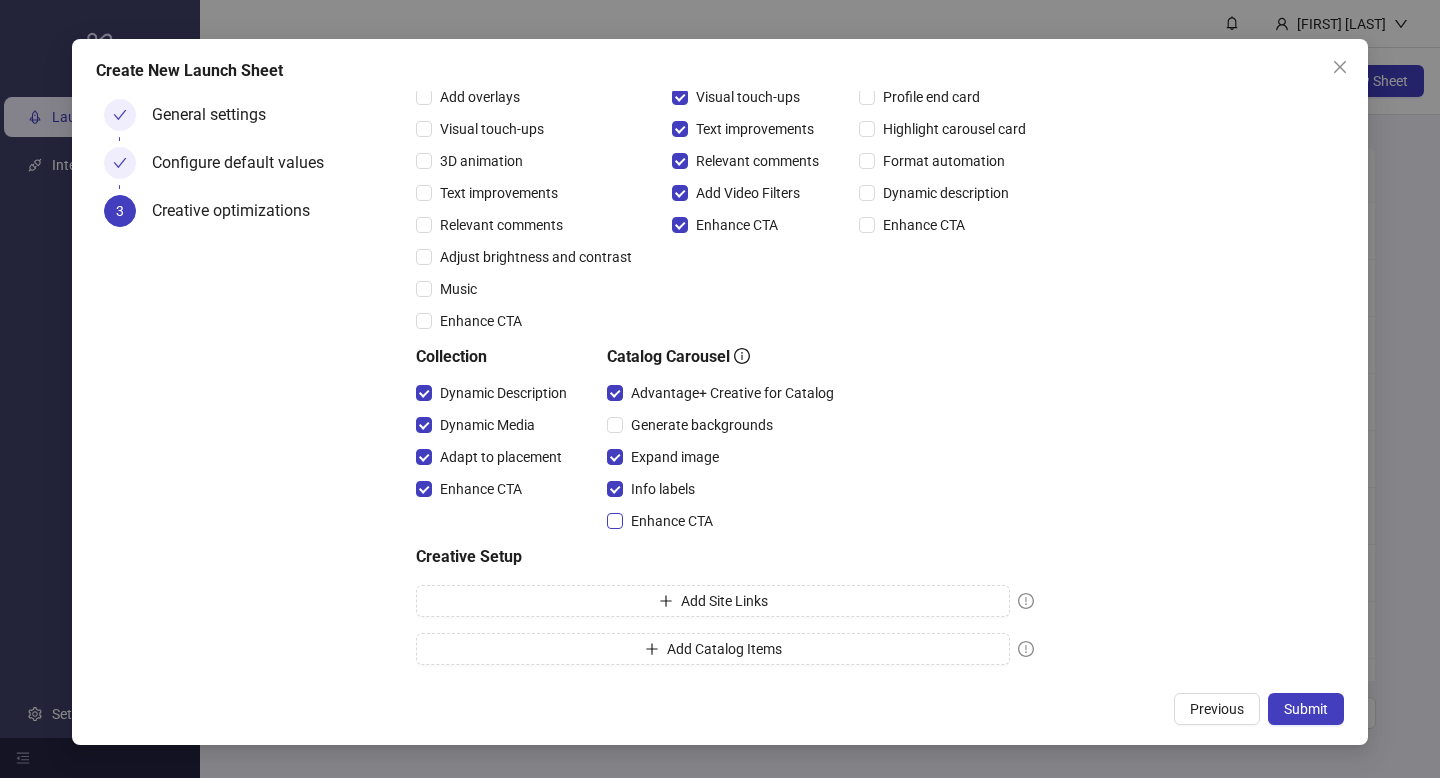 click on "Enhance CTA" at bounding box center (672, 521) 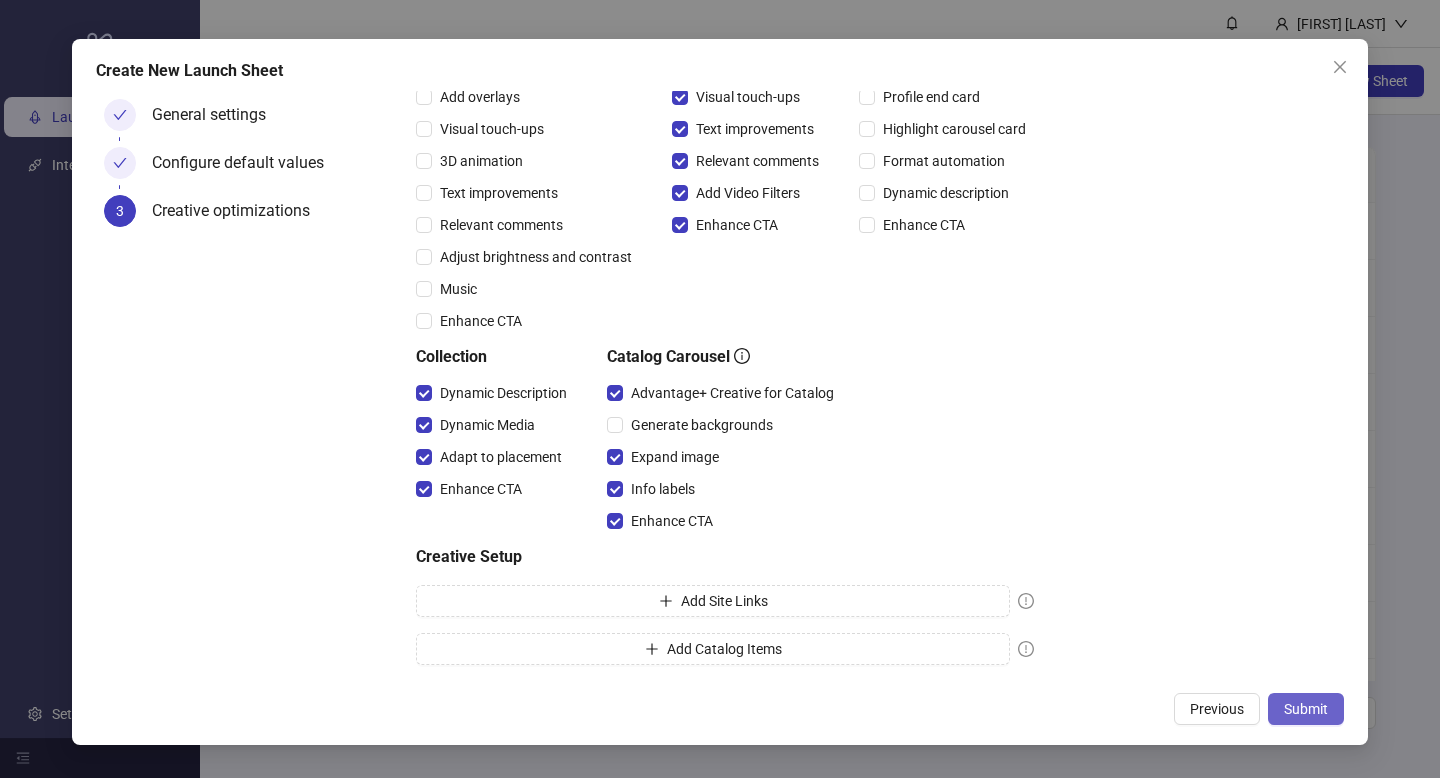 click on "Submit" at bounding box center (1306, 709) 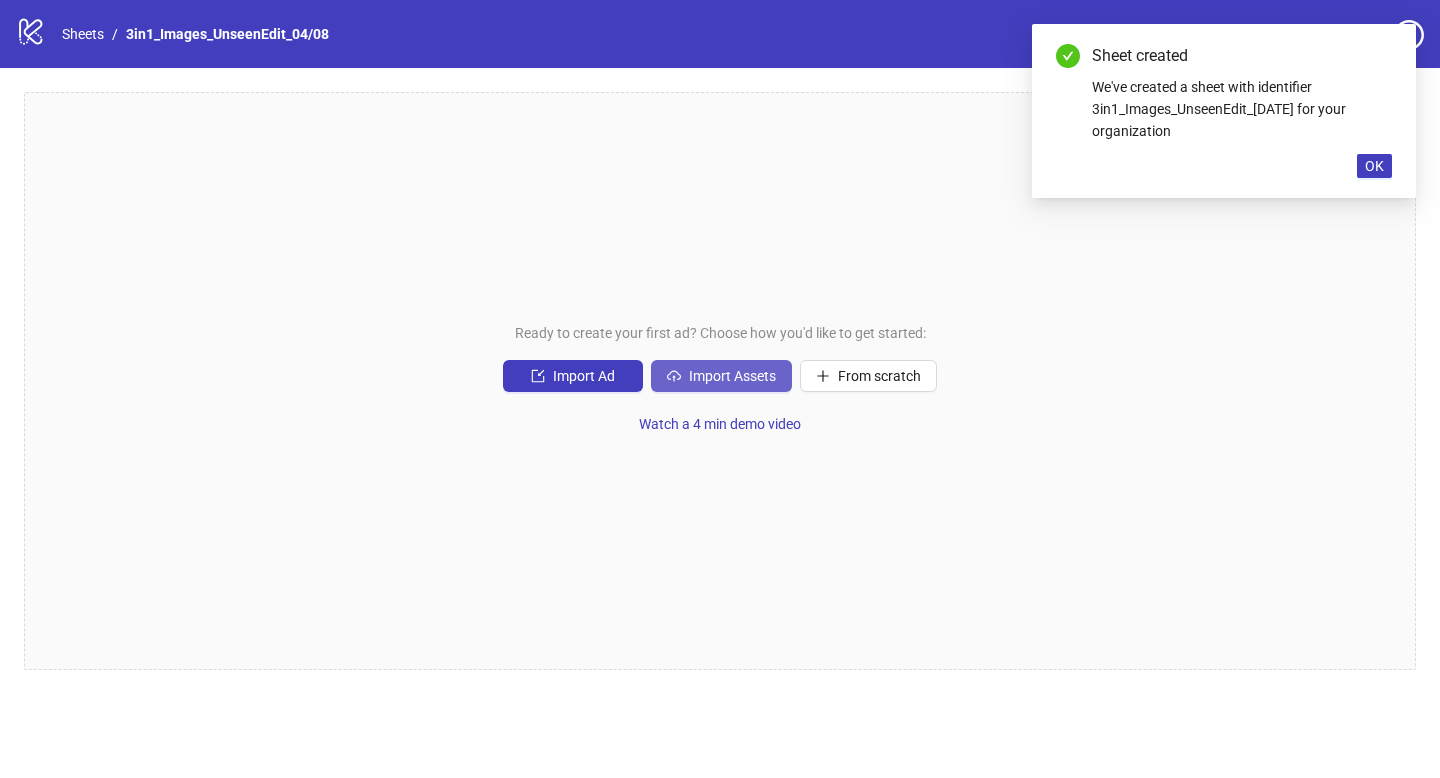click on "Import Assets" at bounding box center [721, 376] 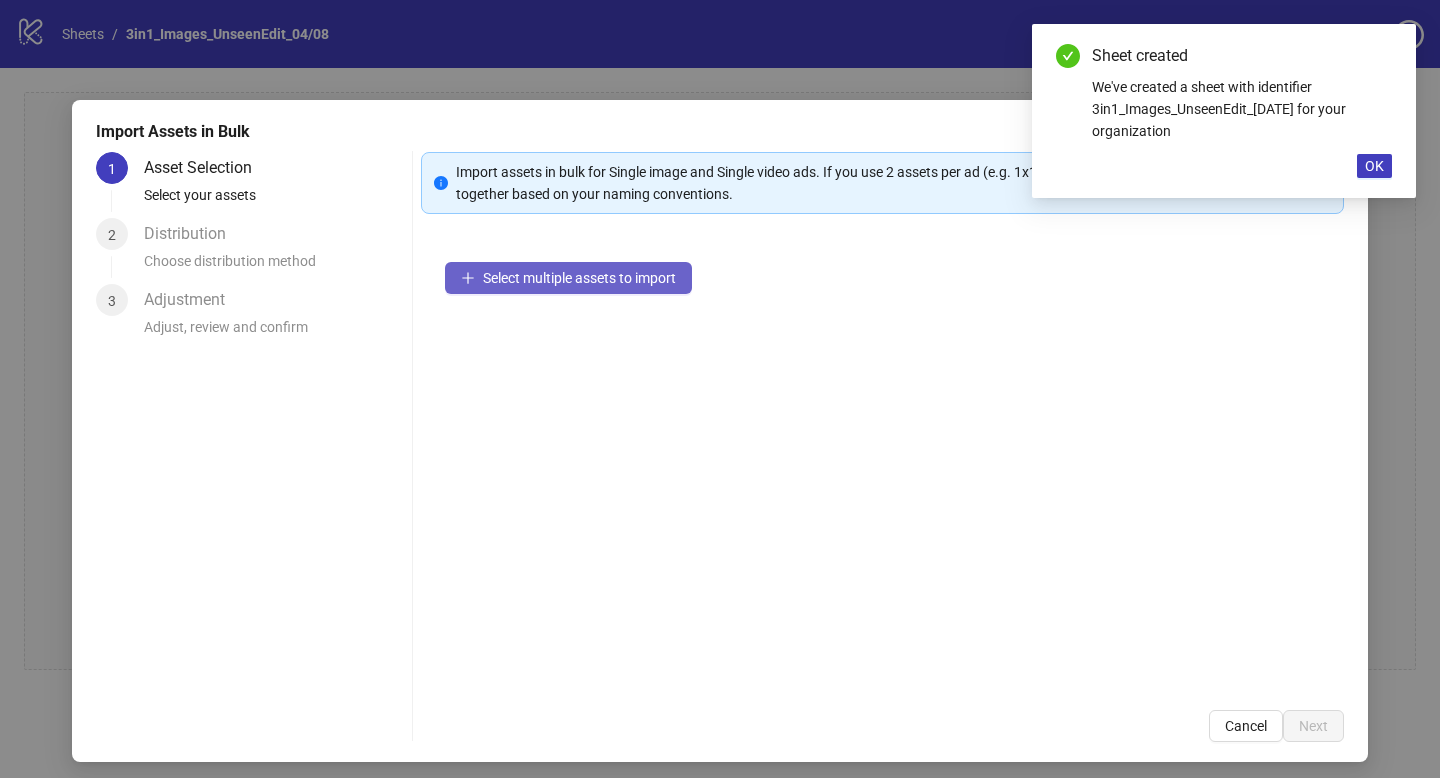click on "Select multiple assets to import" at bounding box center (579, 278) 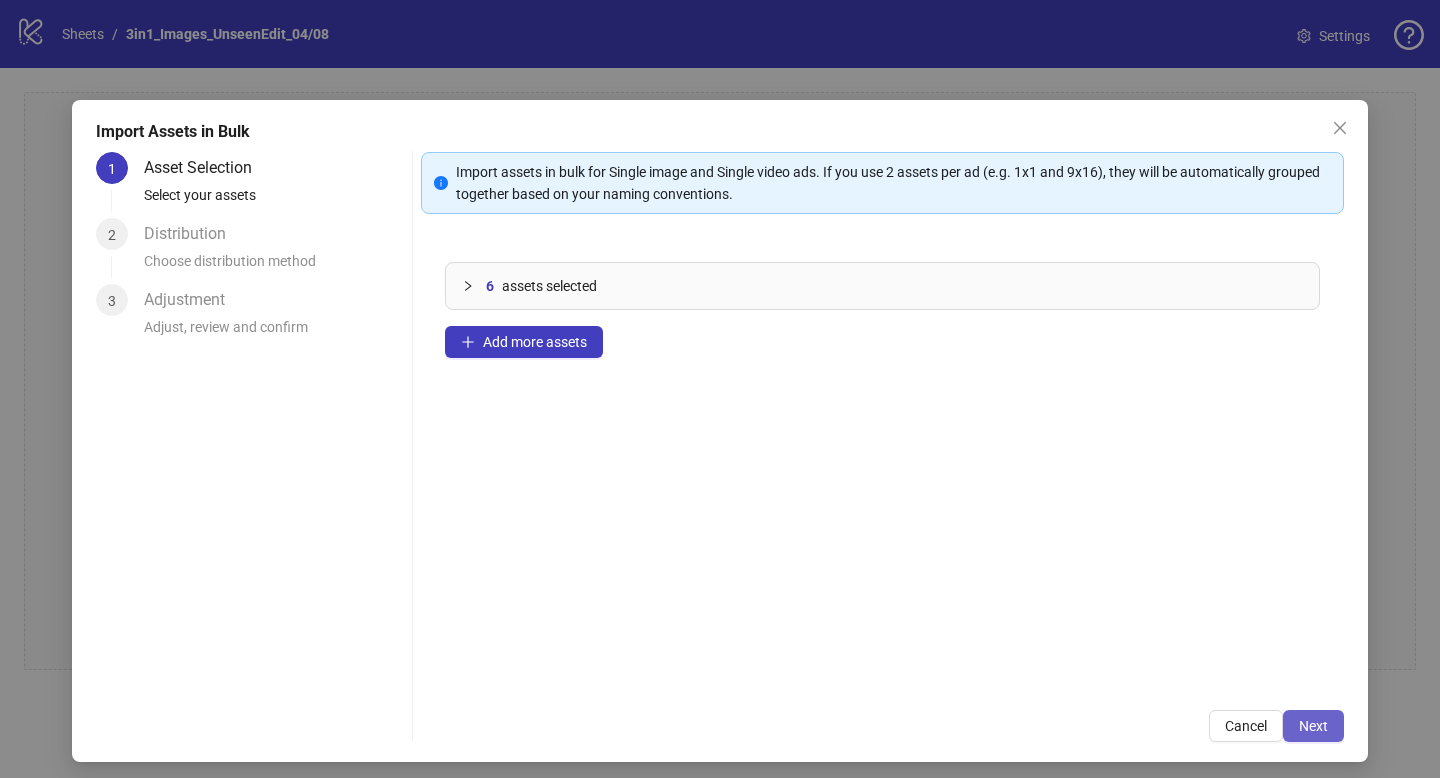 click on "Next" at bounding box center [1313, 726] 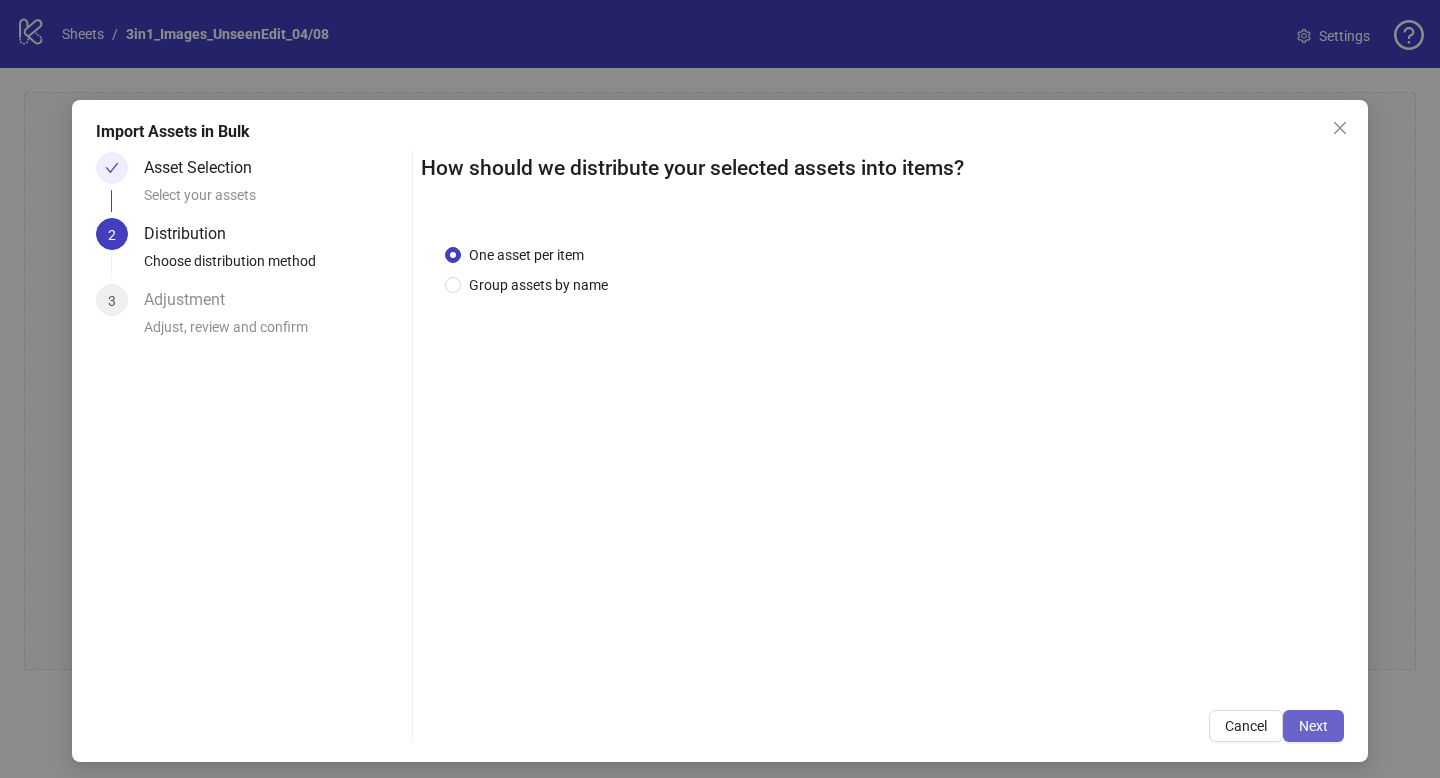 click on "Next" at bounding box center (1313, 726) 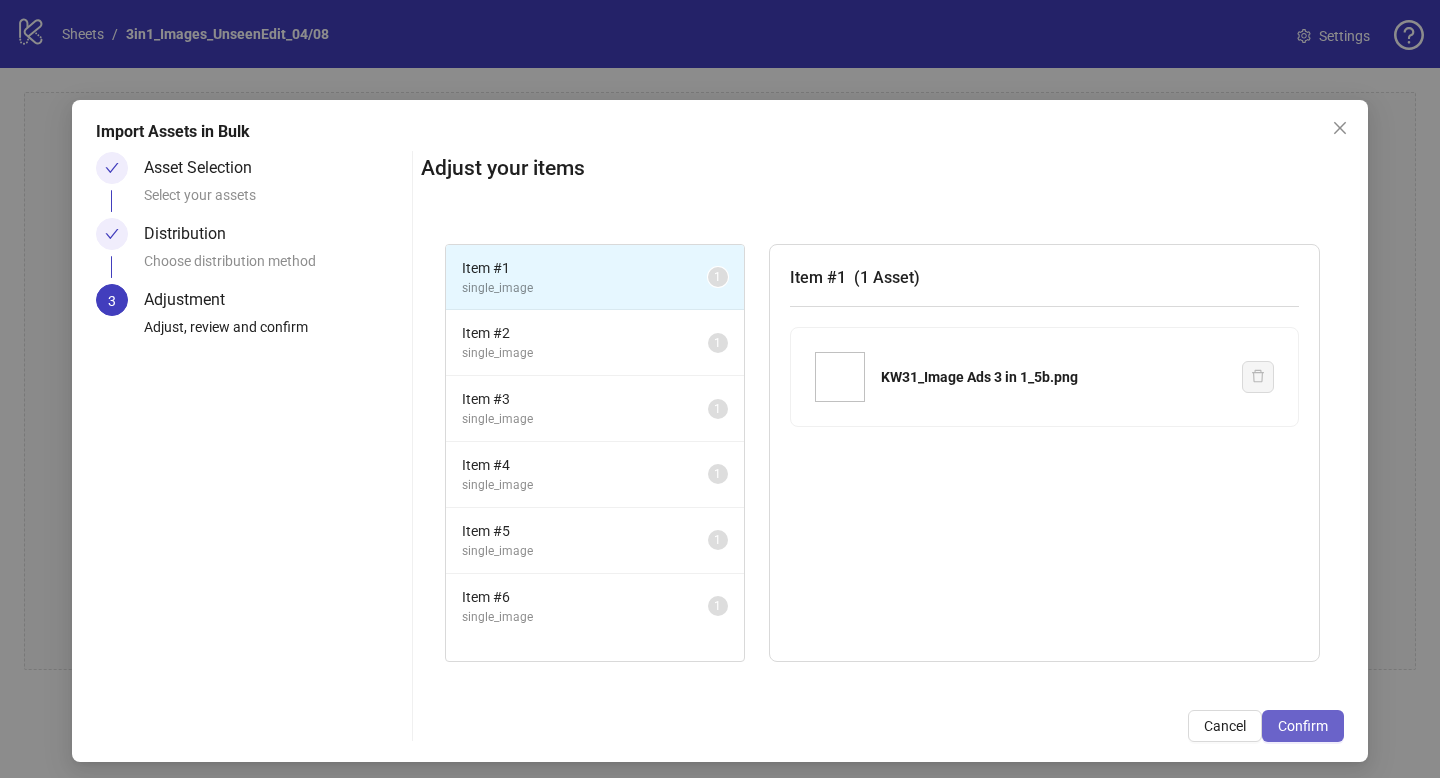 click on "Confirm" at bounding box center [1303, 726] 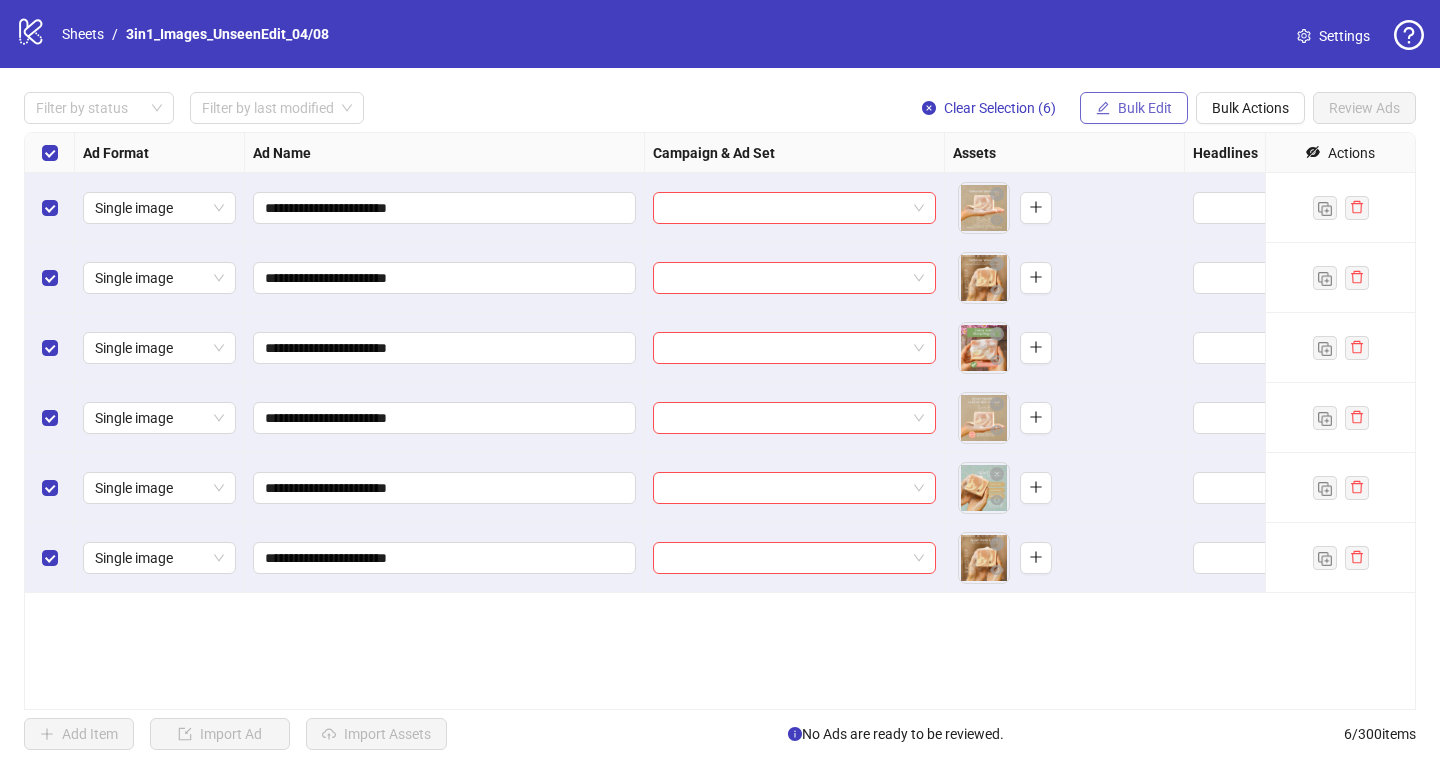 click on "Bulk Edit" at bounding box center (1145, 108) 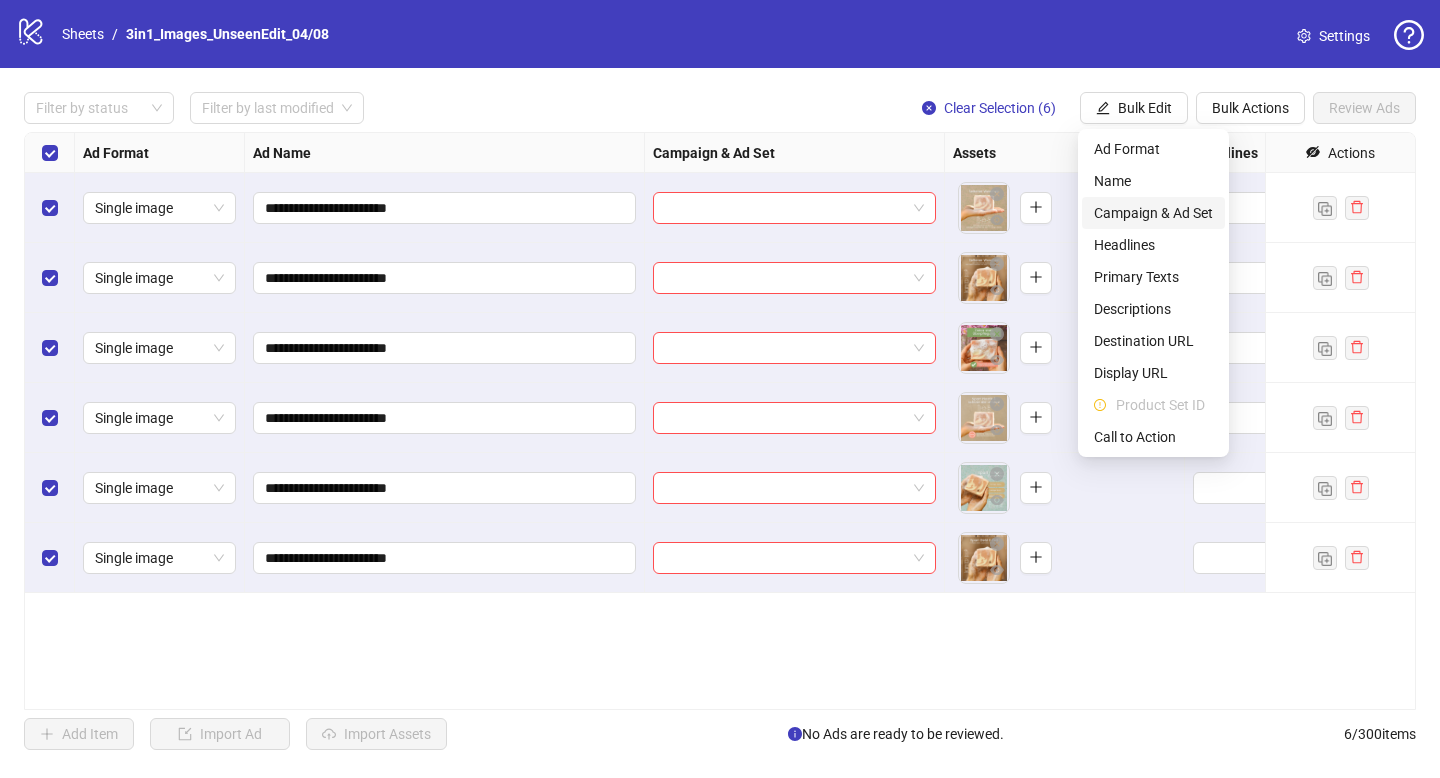 click on "Campaign & Ad Set" at bounding box center [1153, 213] 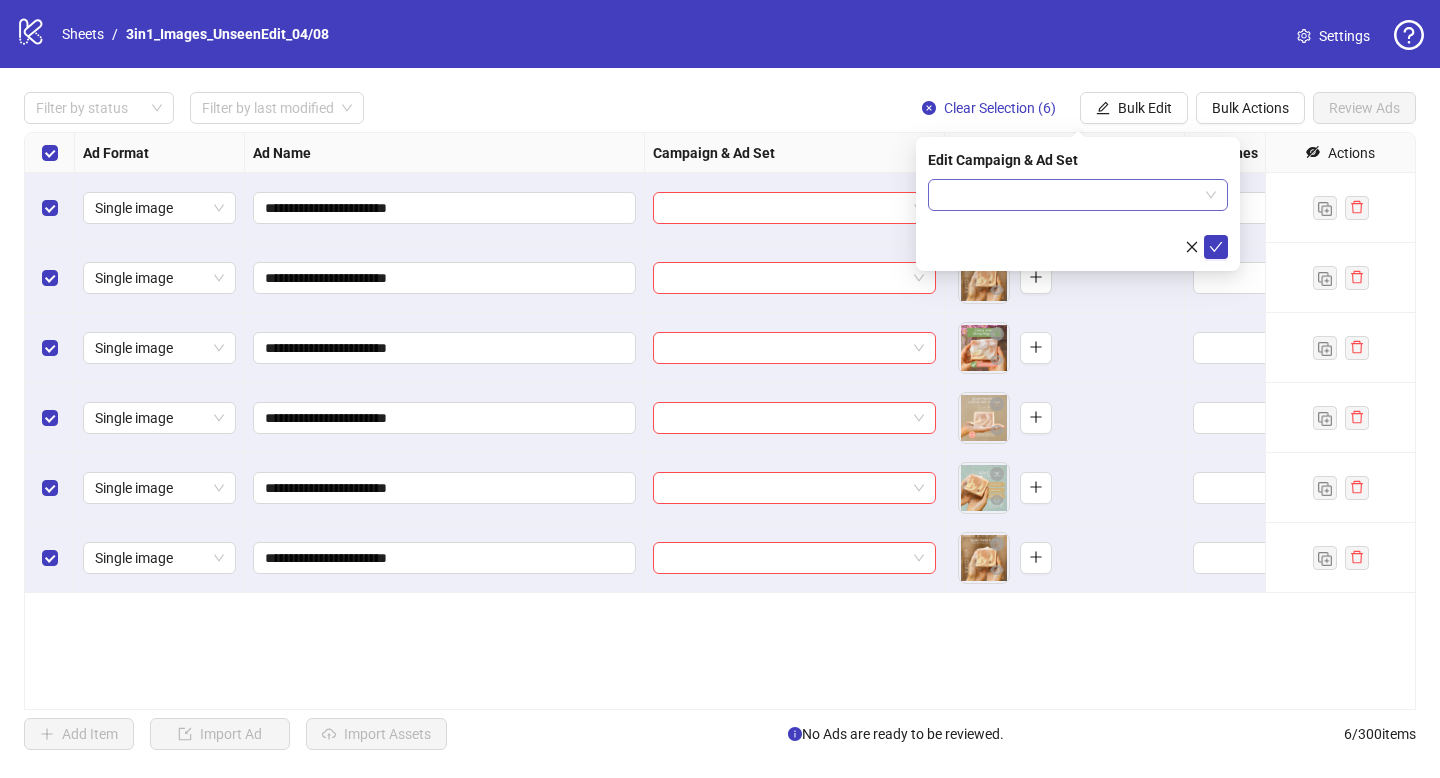 click at bounding box center (1069, 195) 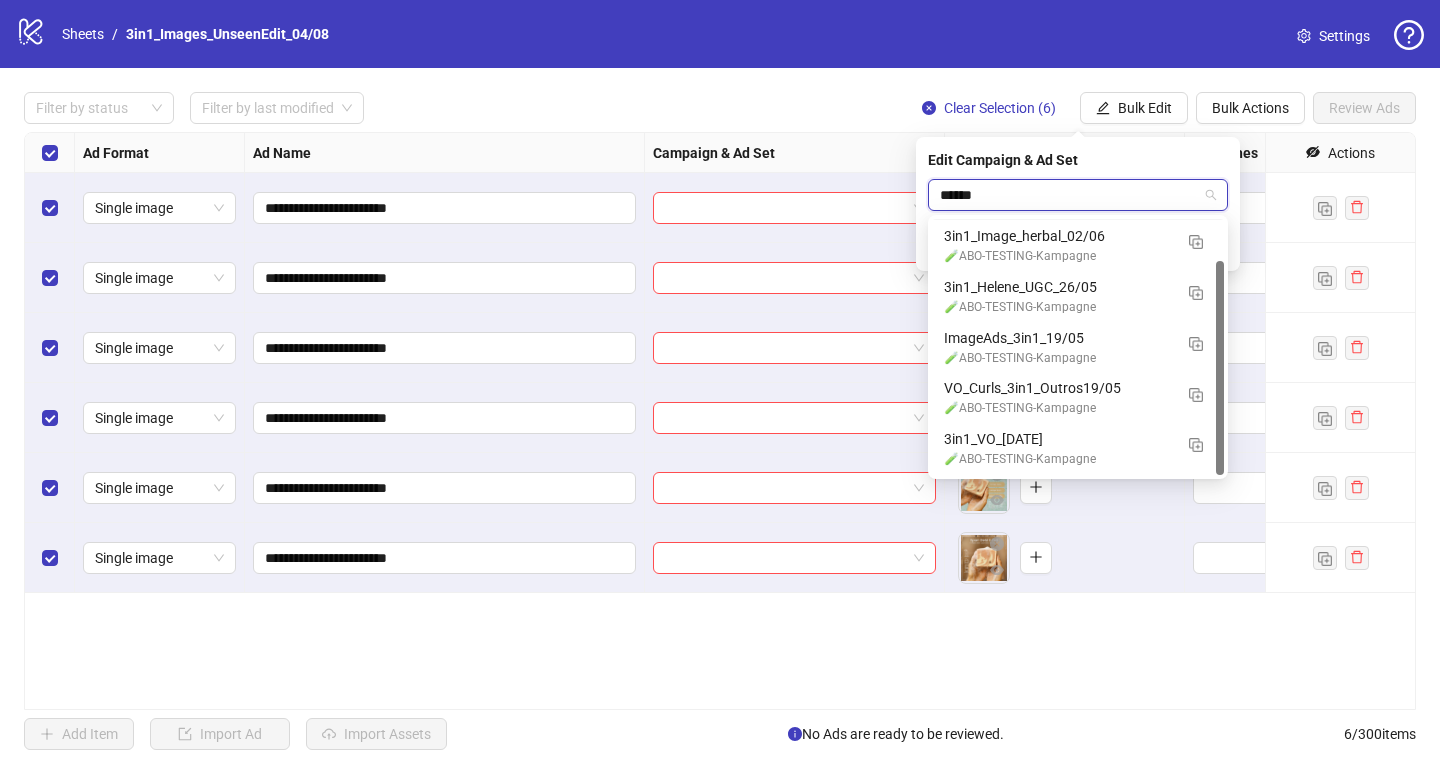 scroll, scrollTop: 0, scrollLeft: 0, axis: both 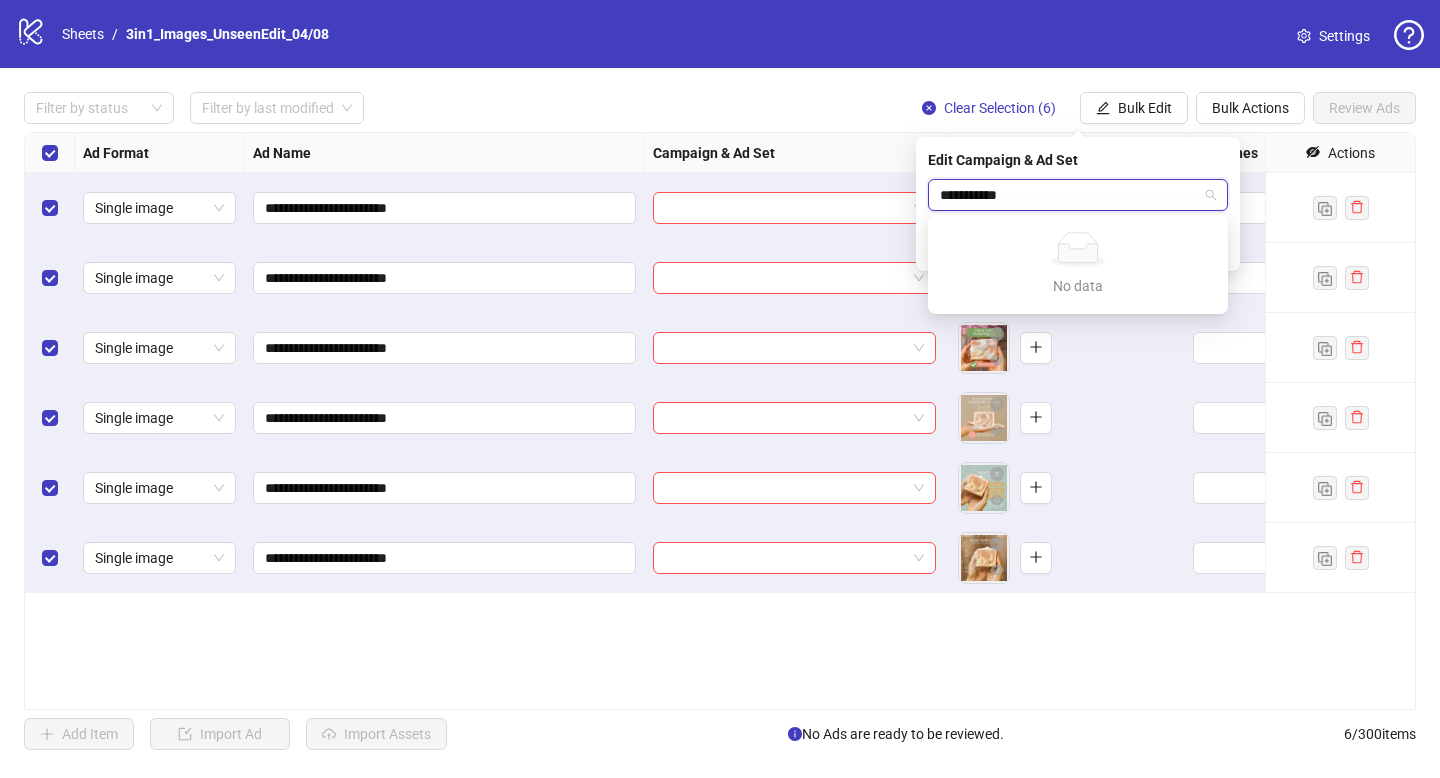 type on "**********" 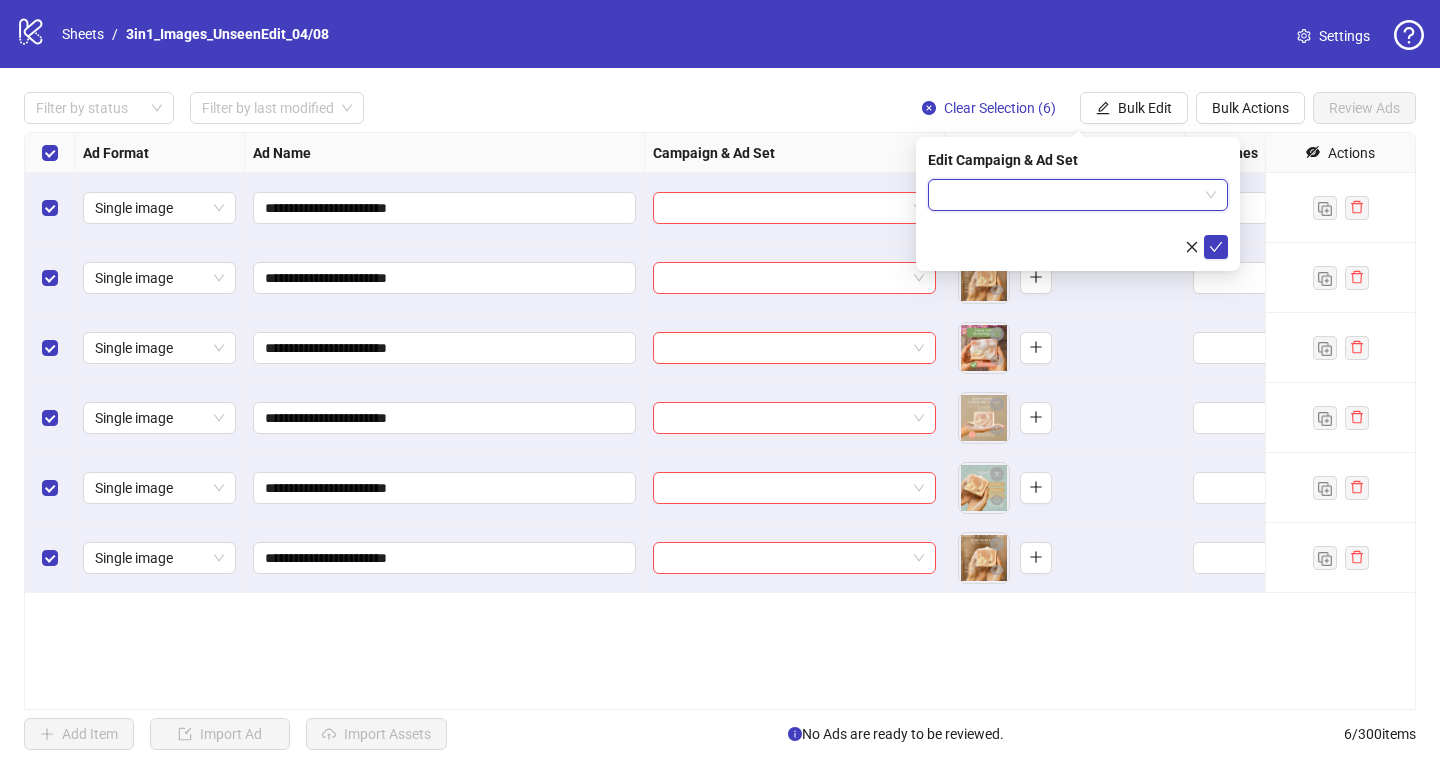 click at bounding box center [1069, 195] 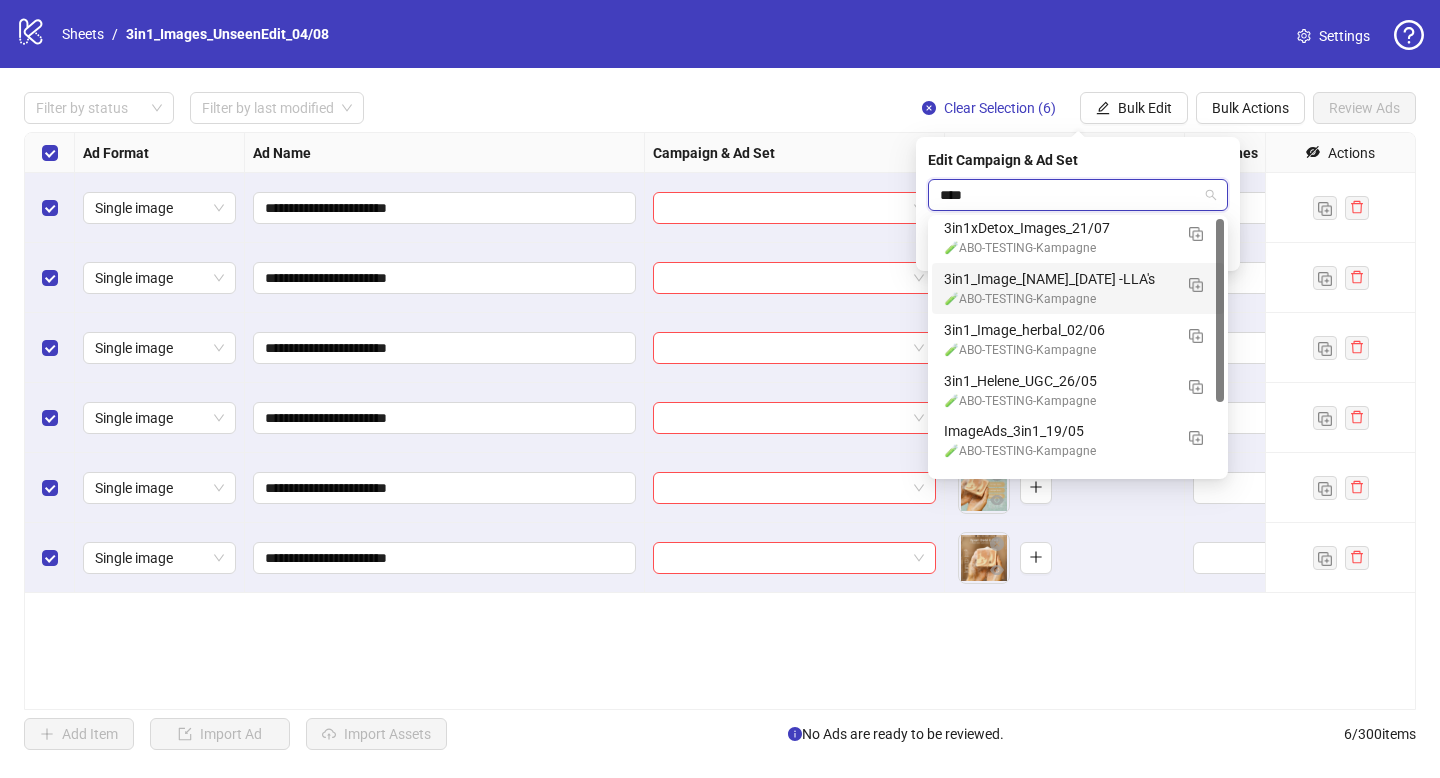 scroll, scrollTop: 0, scrollLeft: 0, axis: both 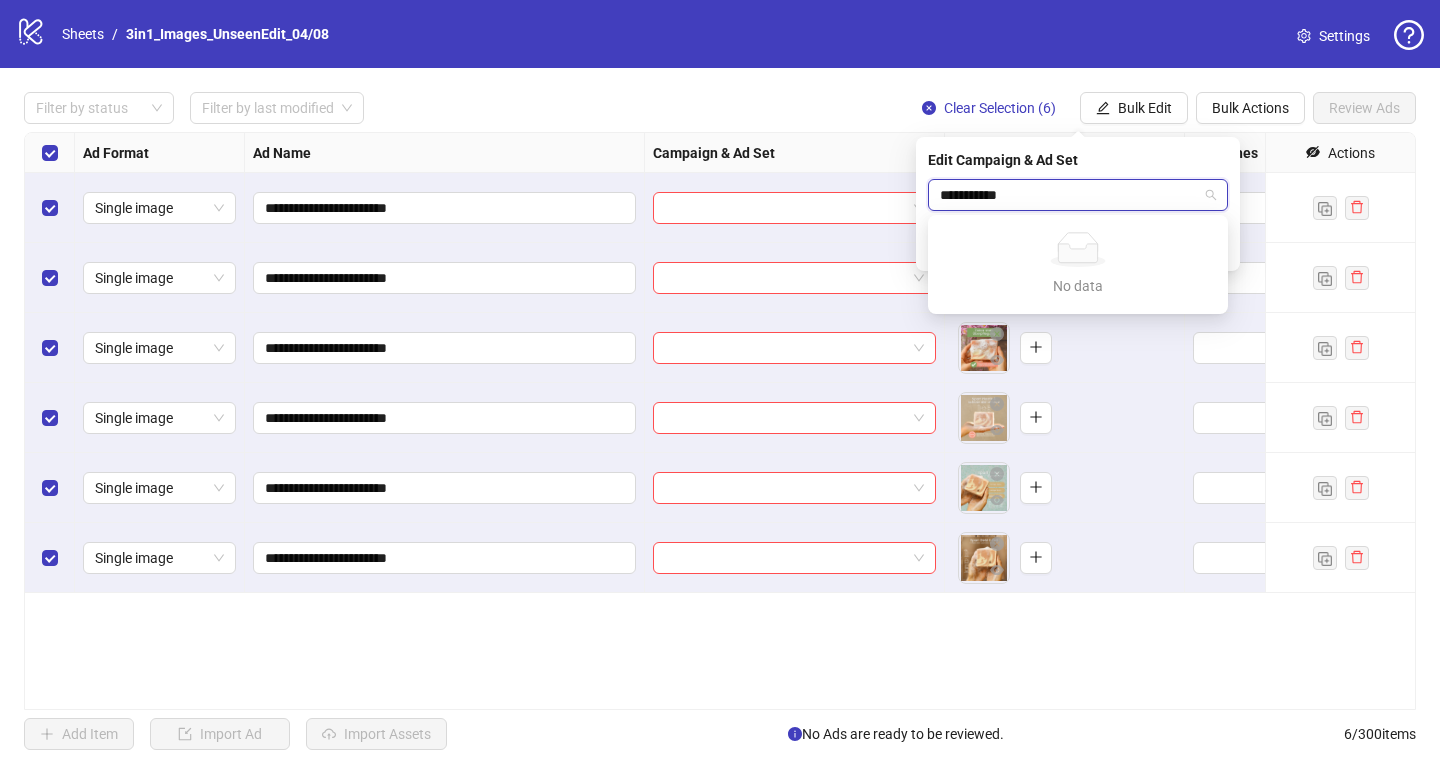 type on "**********" 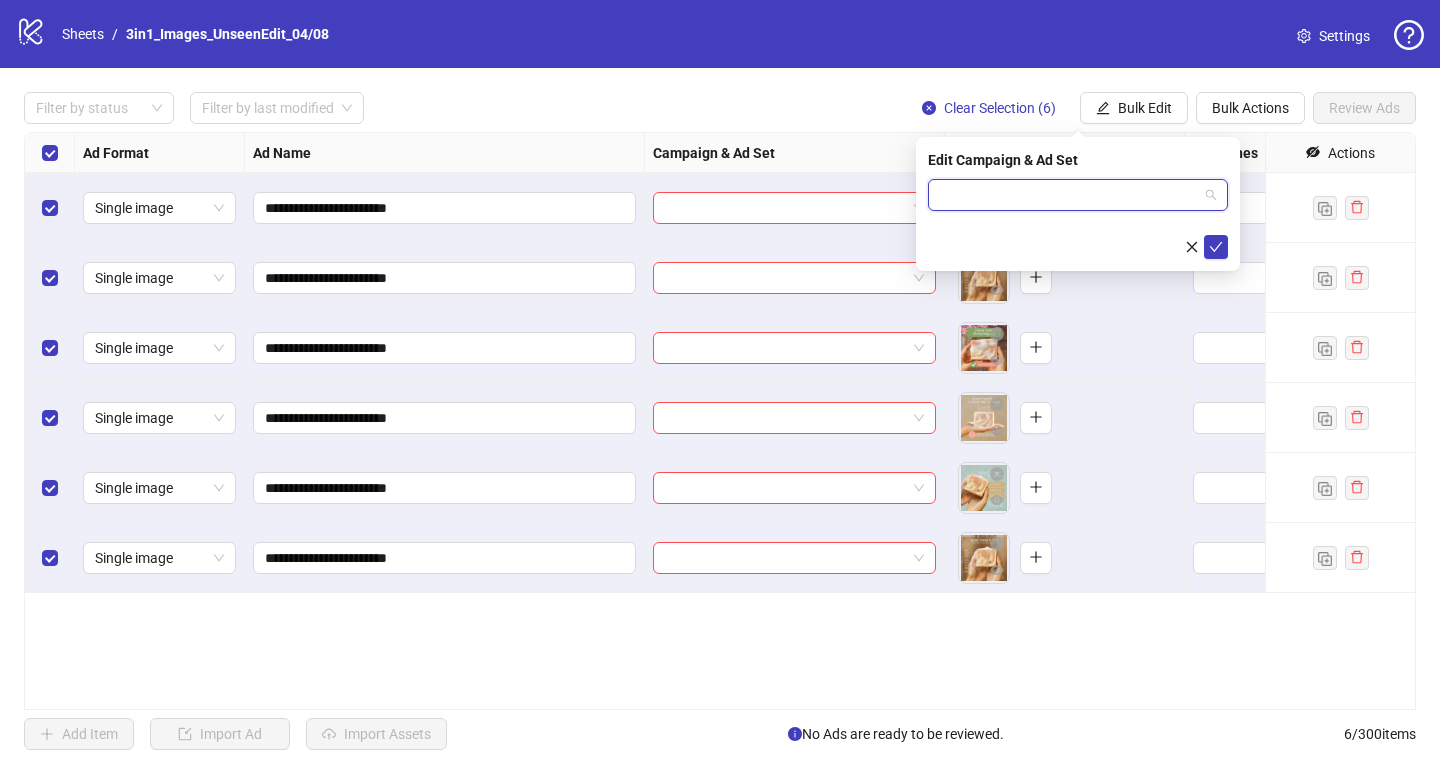click at bounding box center [1069, 195] 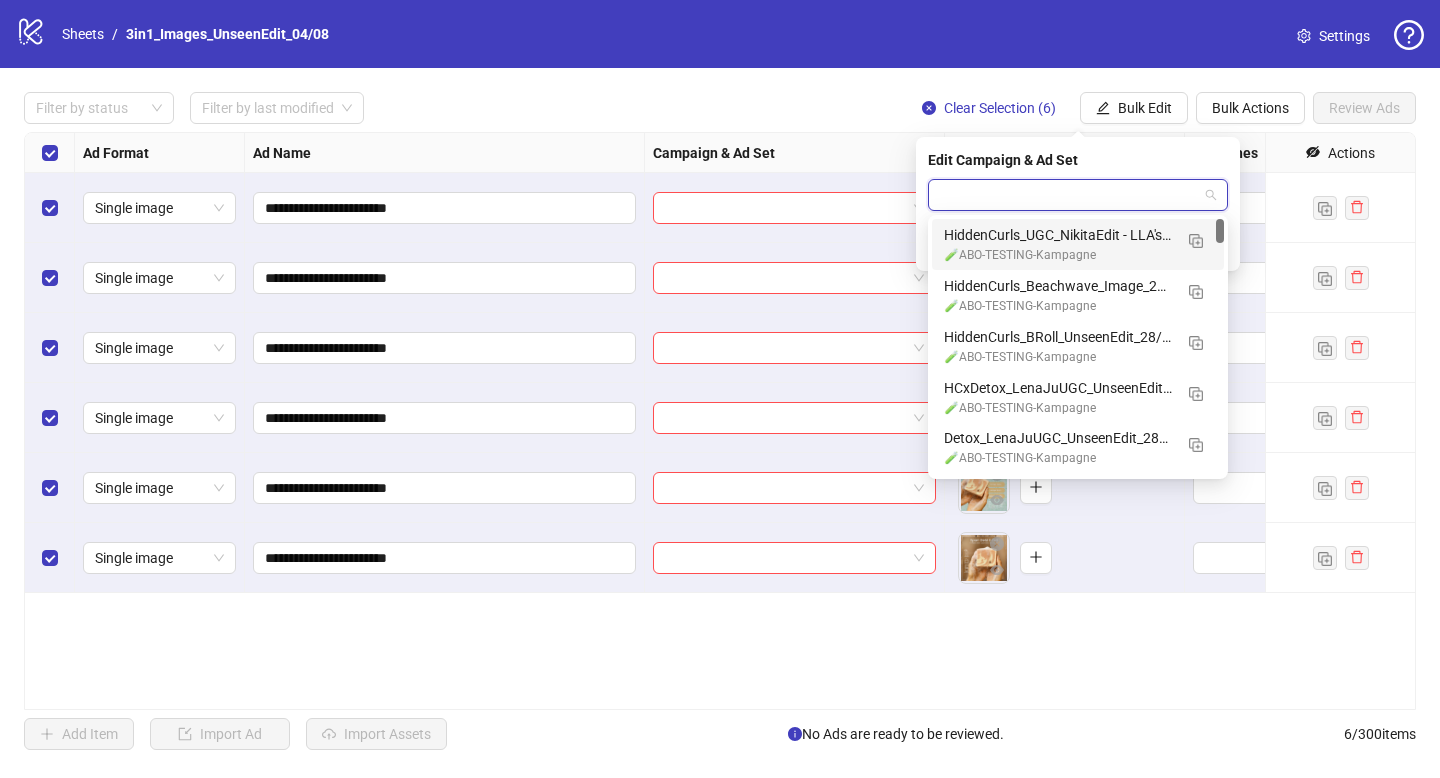 click at bounding box center [1069, 195] 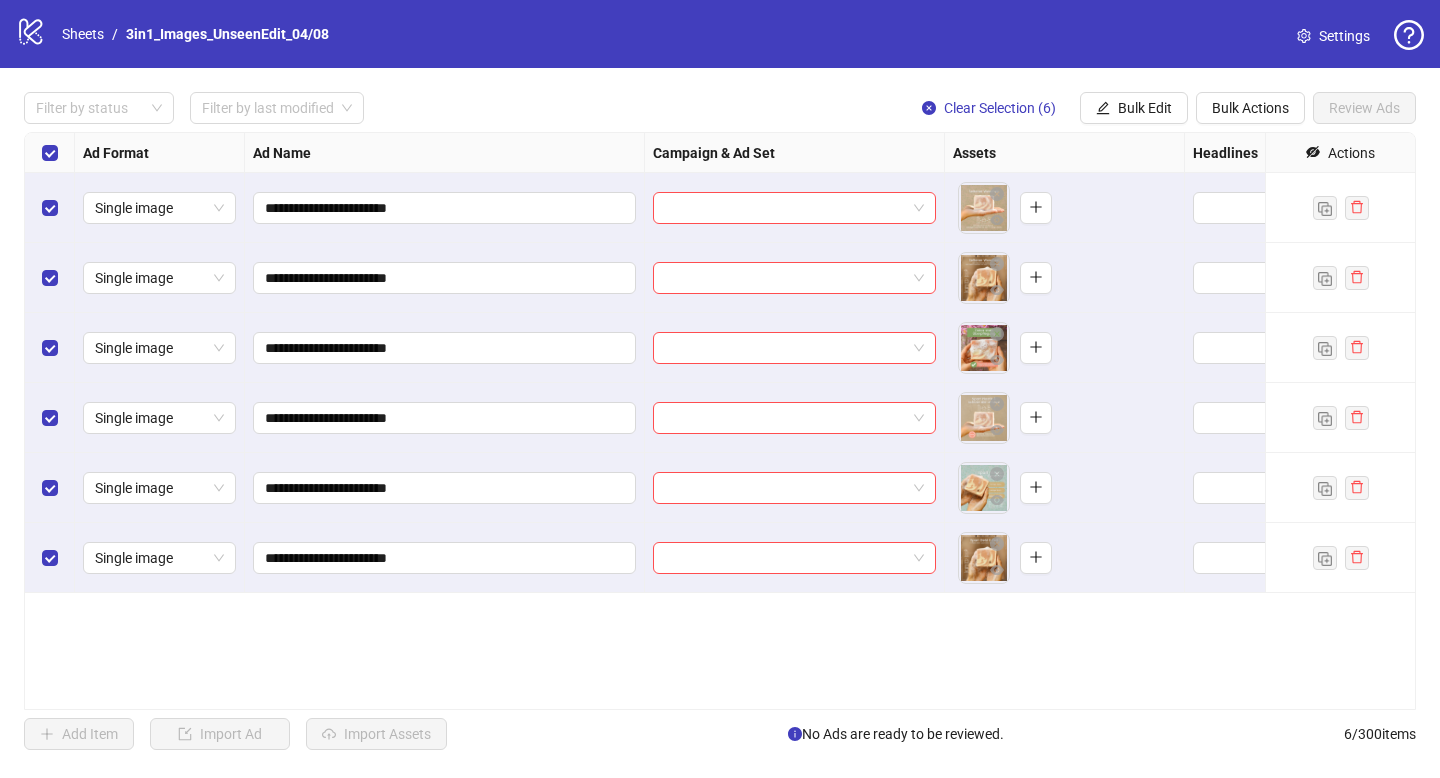 click on "Filter by status Filter by last modified Clear Selection ([NUMBER]) Bulk Edit Bulk Actions Review Ads" at bounding box center (720, 108) 